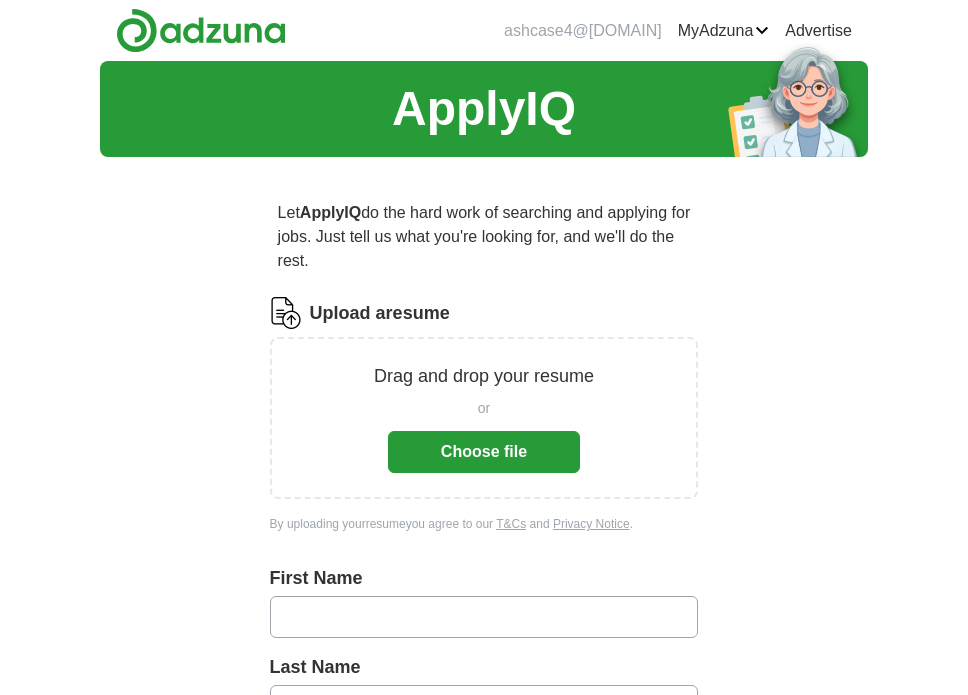 scroll, scrollTop: 262, scrollLeft: 0, axis: vertical 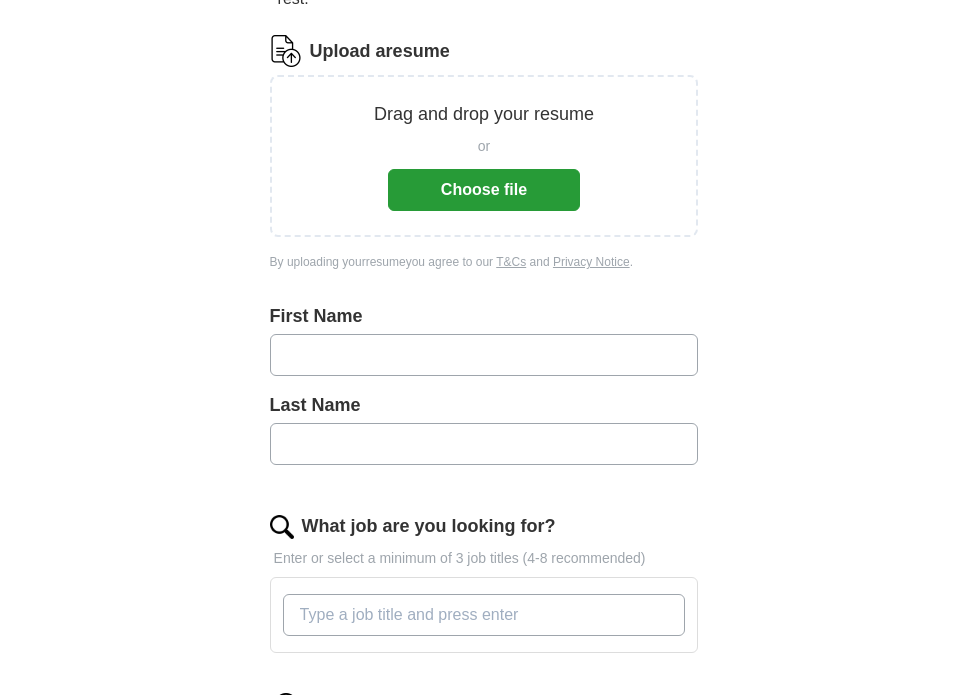 click on "Choose file" at bounding box center (484, 190) 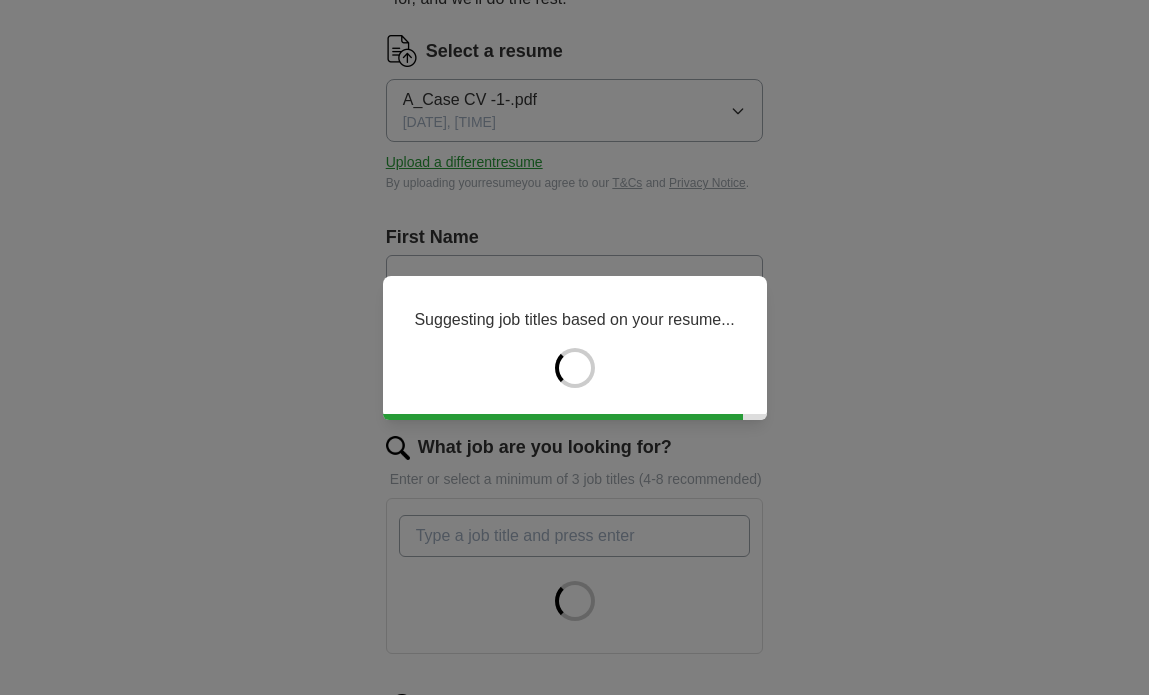 type on "******" 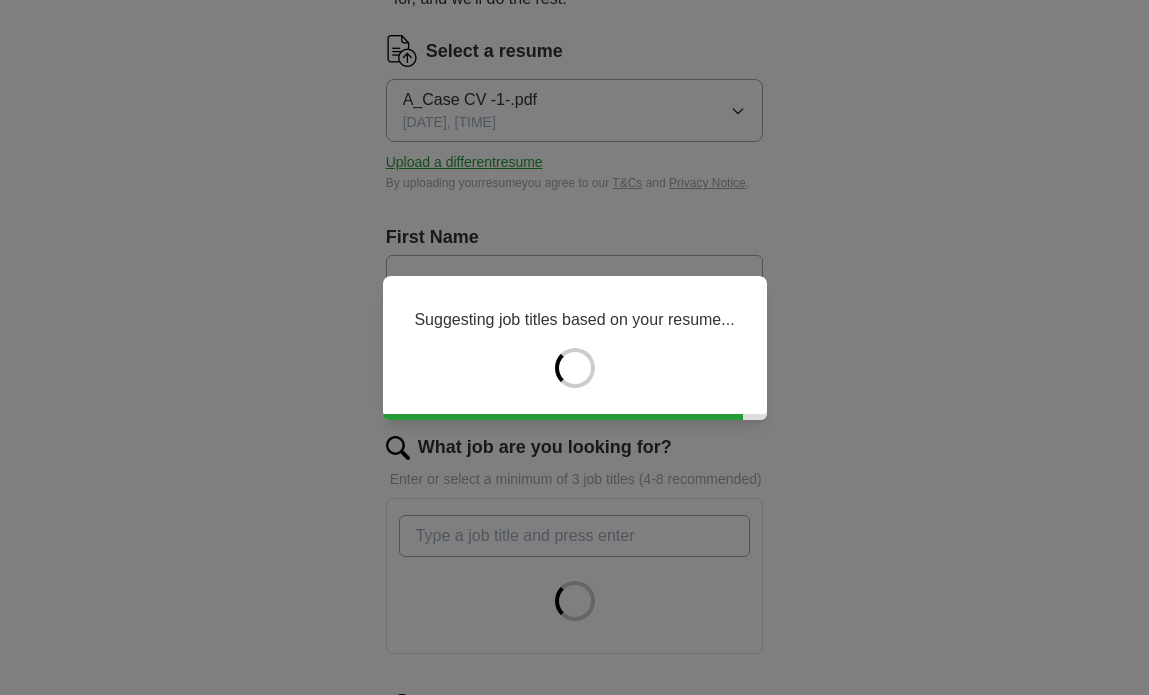 type on "****" 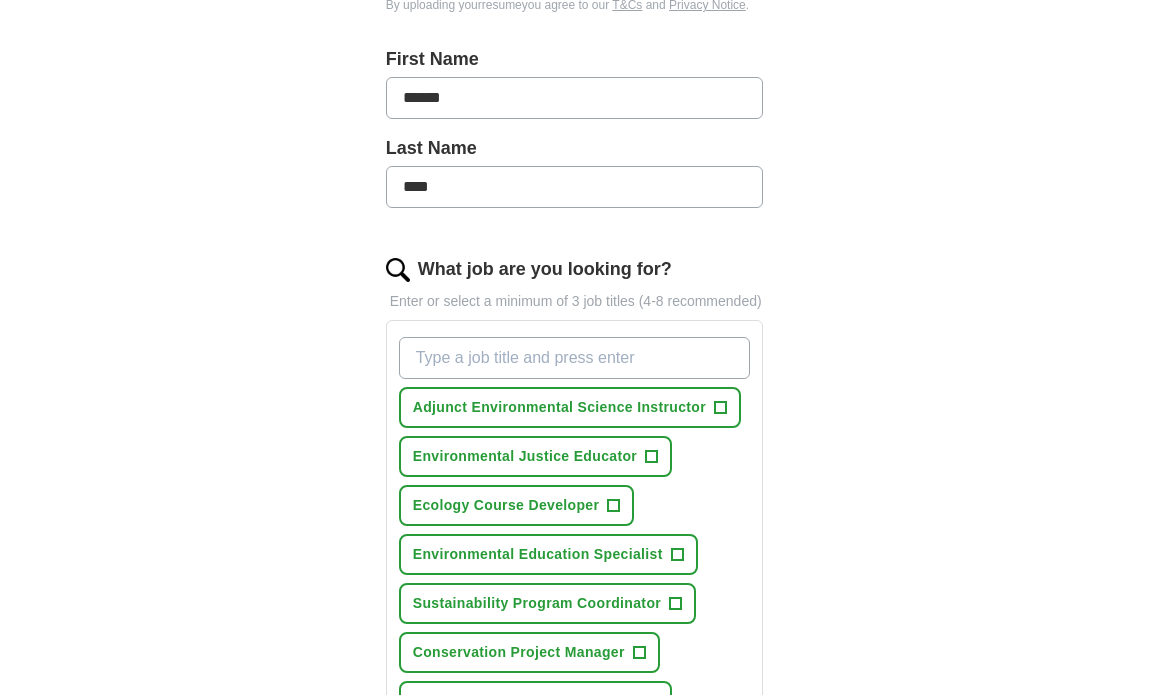 scroll, scrollTop: 461, scrollLeft: 0, axis: vertical 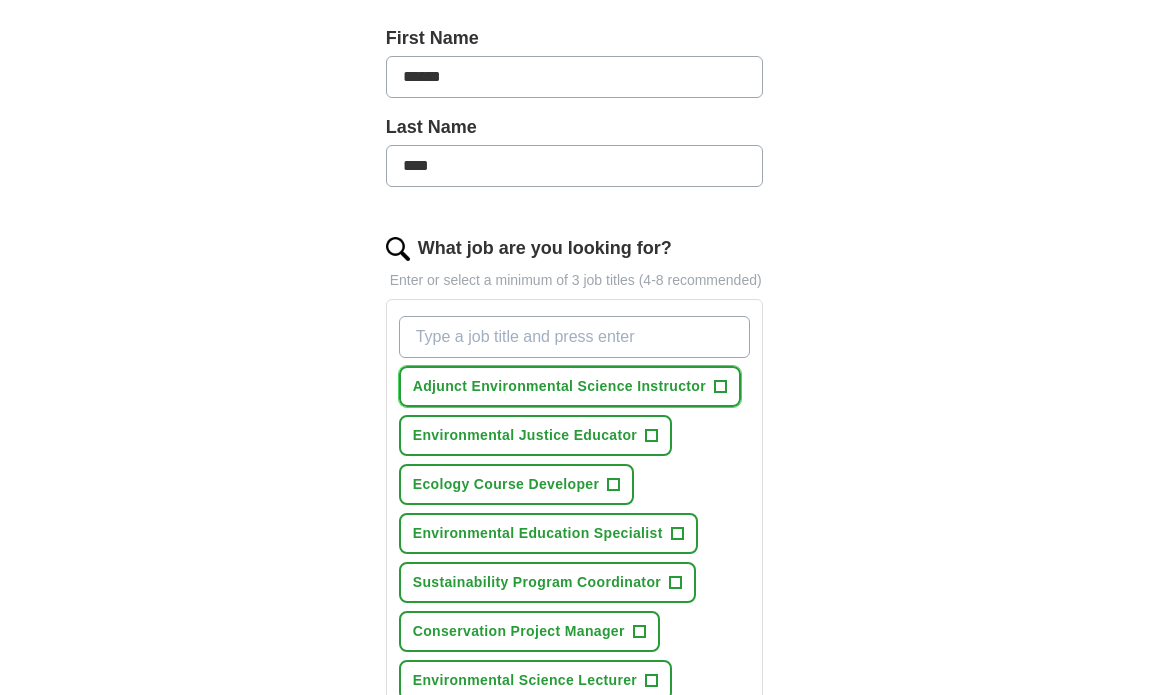 click on "+" at bounding box center [720, 387] 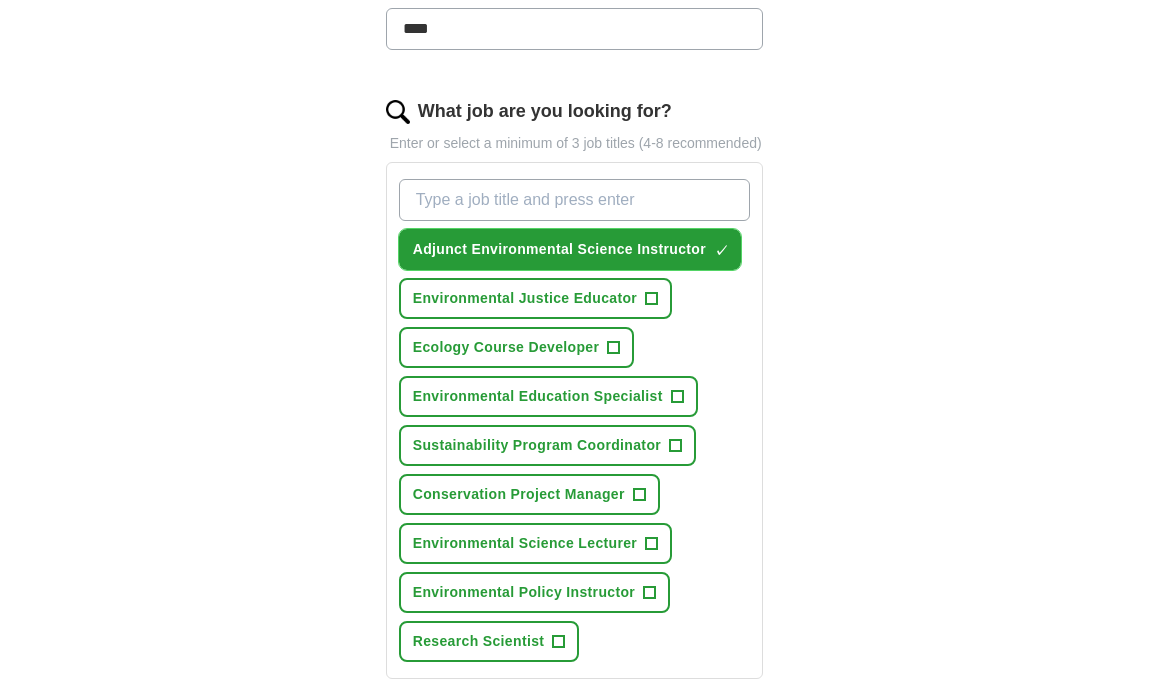 scroll, scrollTop: 603, scrollLeft: 0, axis: vertical 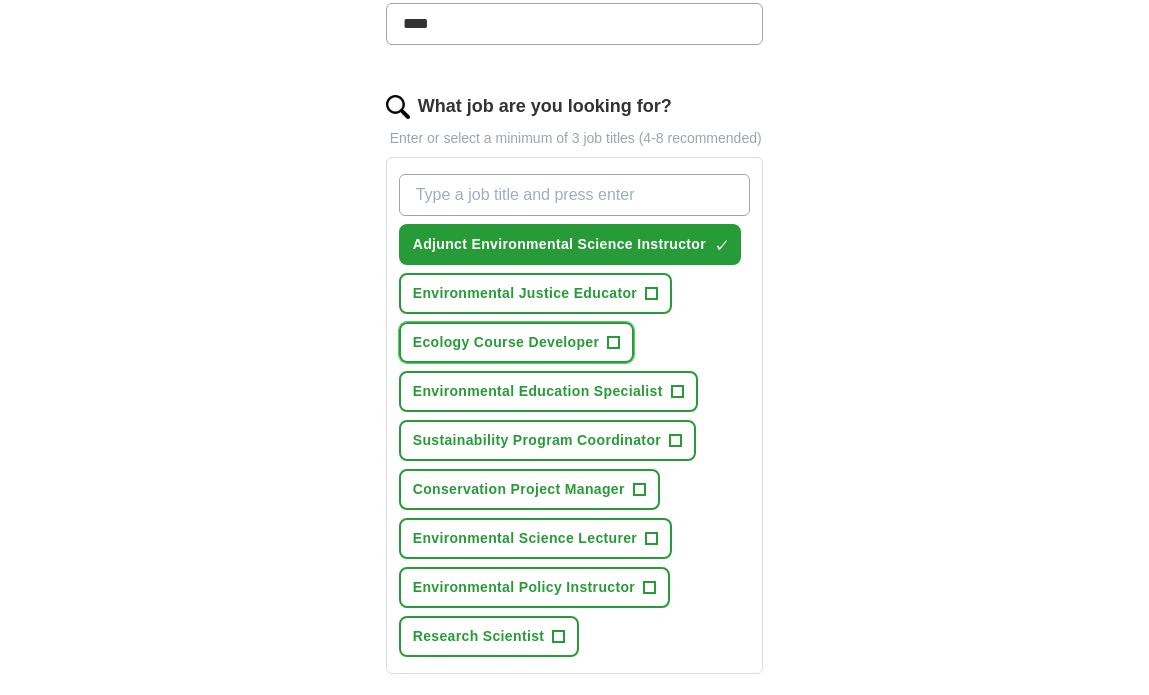 click on "+" at bounding box center (614, 343) 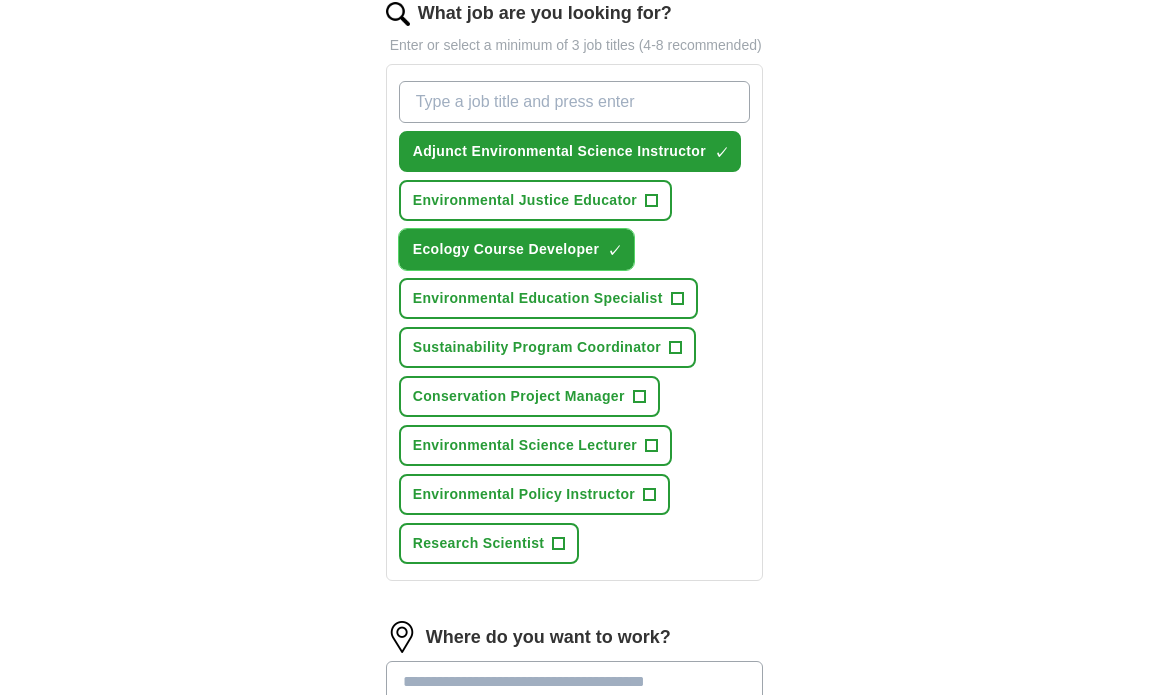 scroll, scrollTop: 698, scrollLeft: 0, axis: vertical 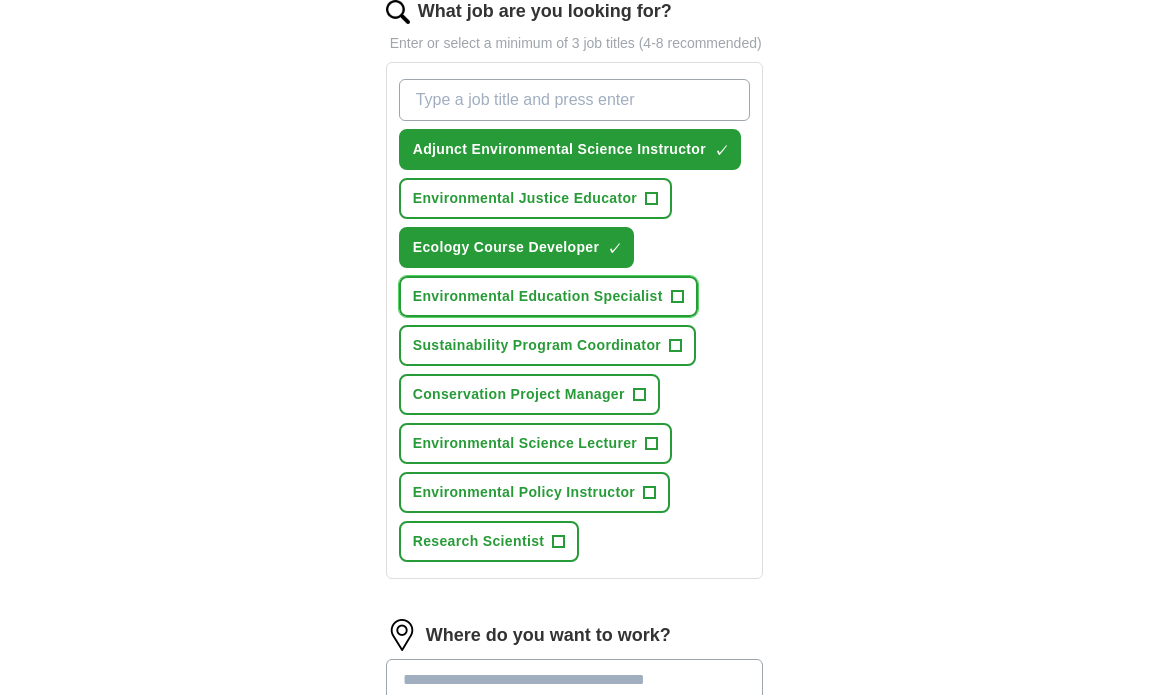 click on "+" at bounding box center (677, 297) 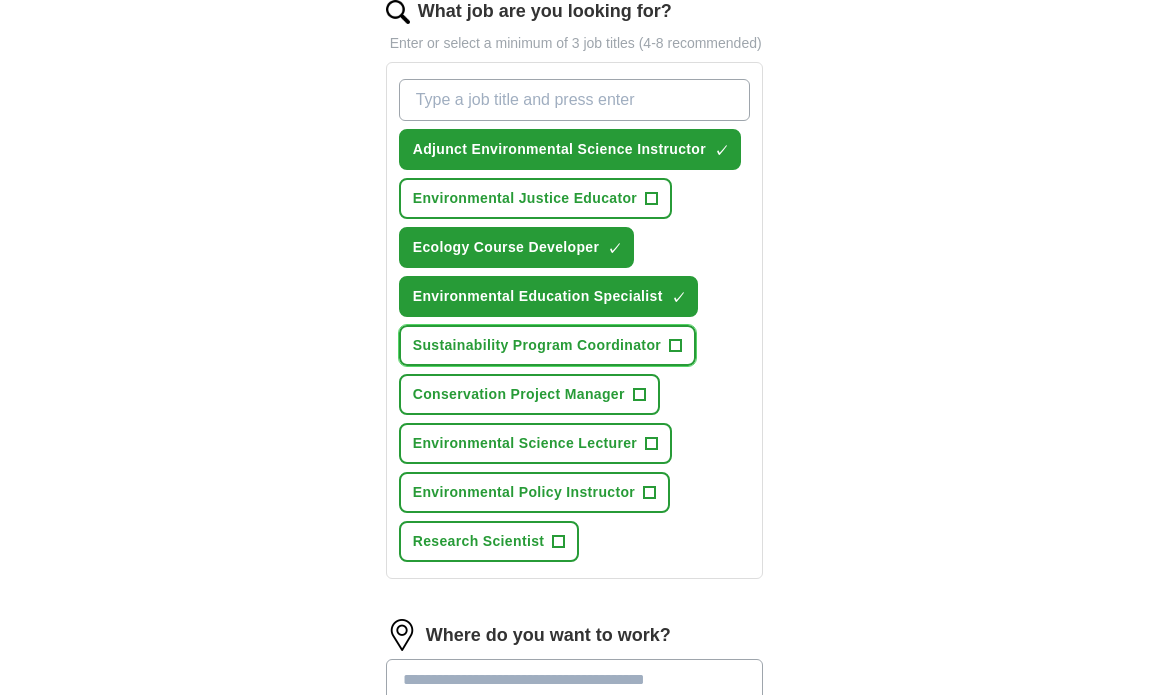 click on "Sustainability Program Coordinator +" at bounding box center (547, 345) 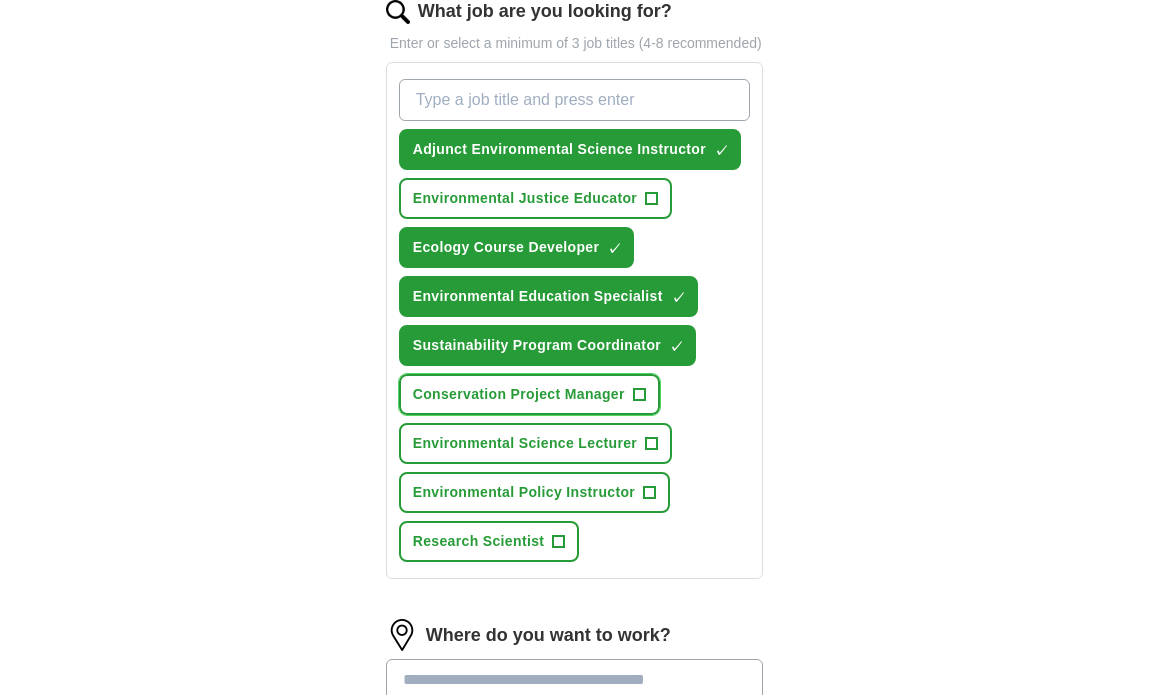 click on "Conservation Project Manager +" at bounding box center (529, 394) 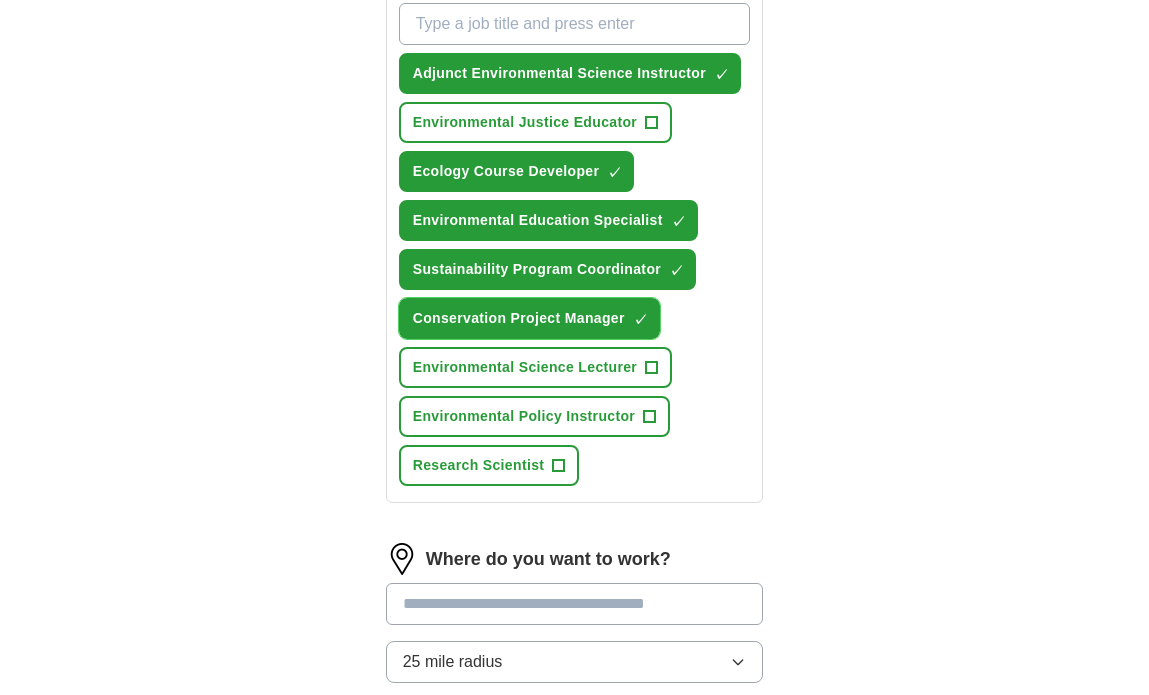 scroll, scrollTop: 784, scrollLeft: 0, axis: vertical 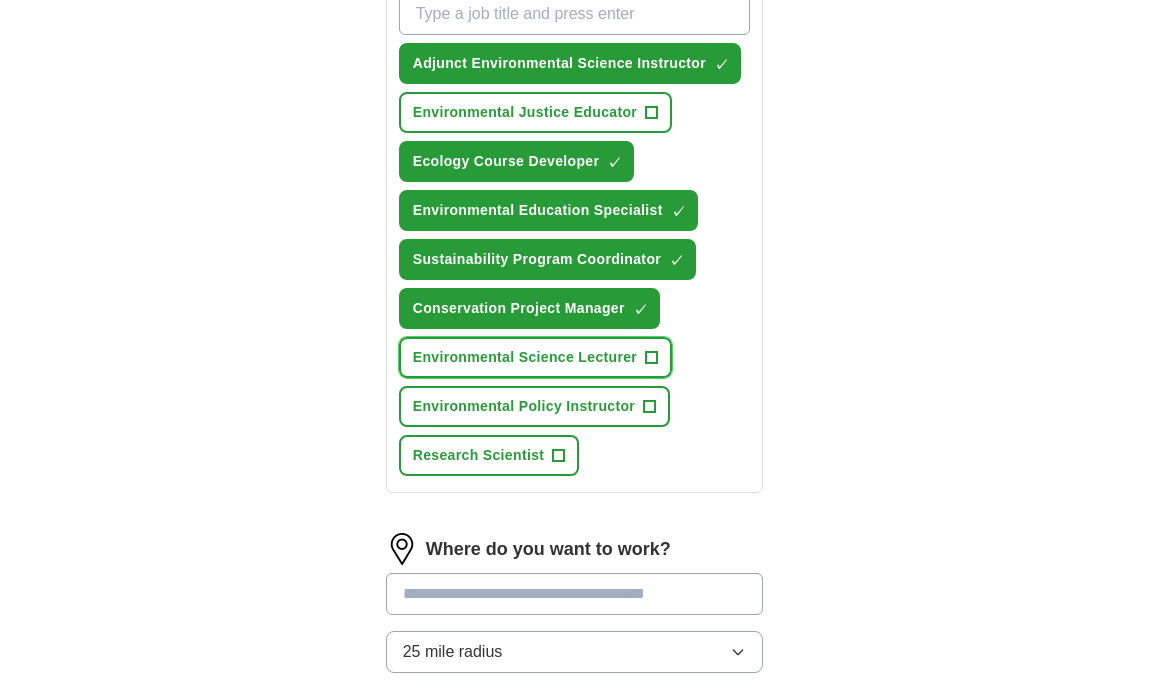 click on "+" at bounding box center [652, 358] 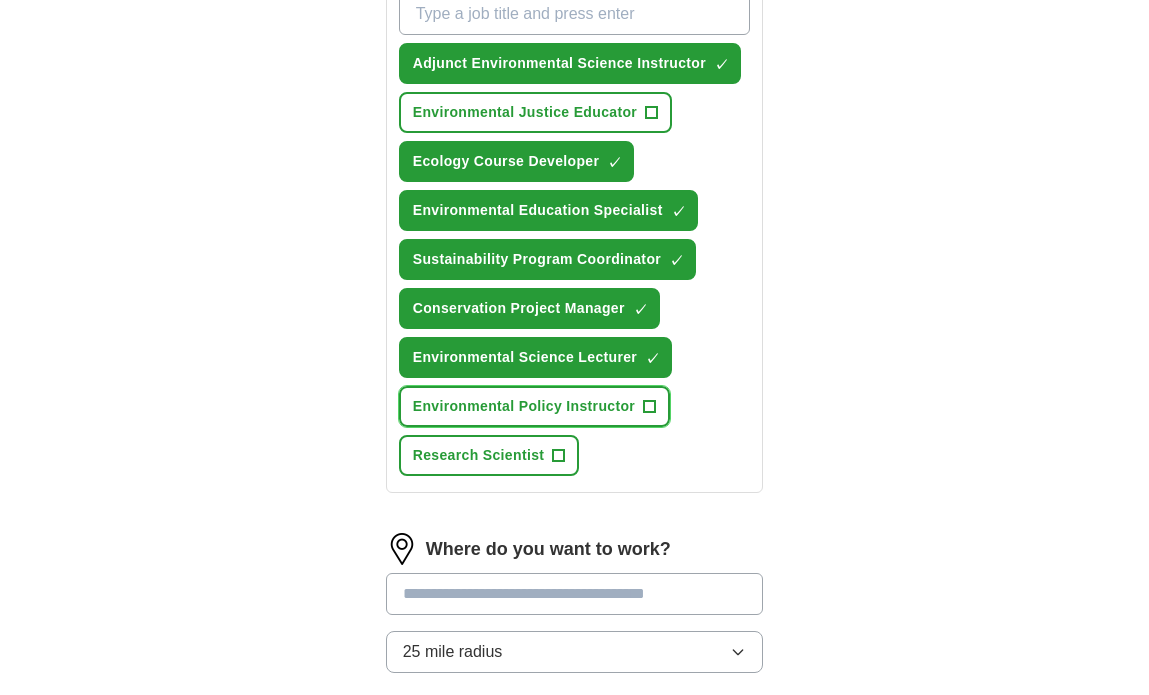 click on "+" at bounding box center [650, 407] 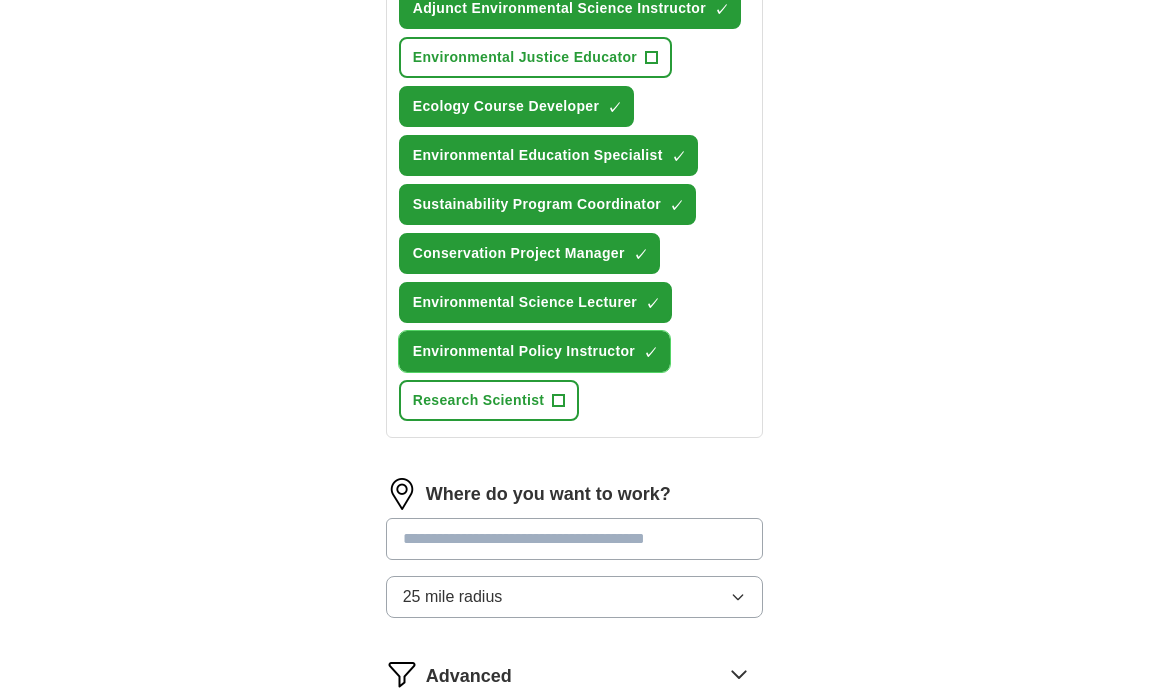 scroll, scrollTop: 840, scrollLeft: 0, axis: vertical 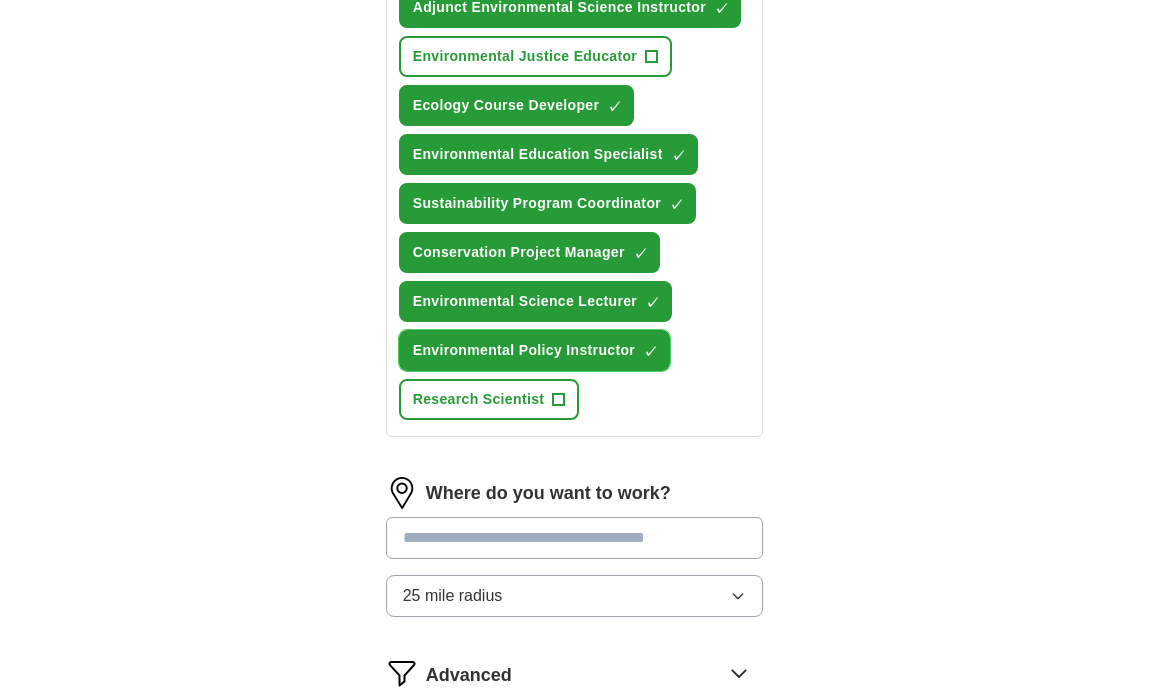 click on "Environmental Policy Instructor ✓ ×" at bounding box center [534, 350] 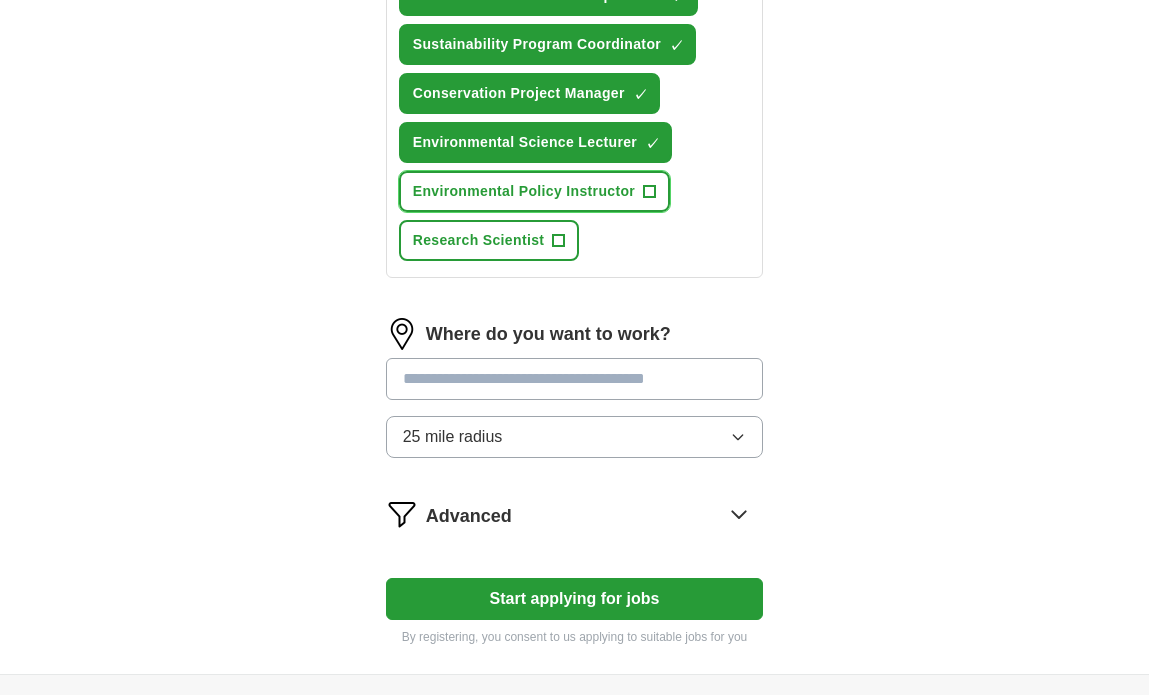 scroll, scrollTop: 1004, scrollLeft: 0, axis: vertical 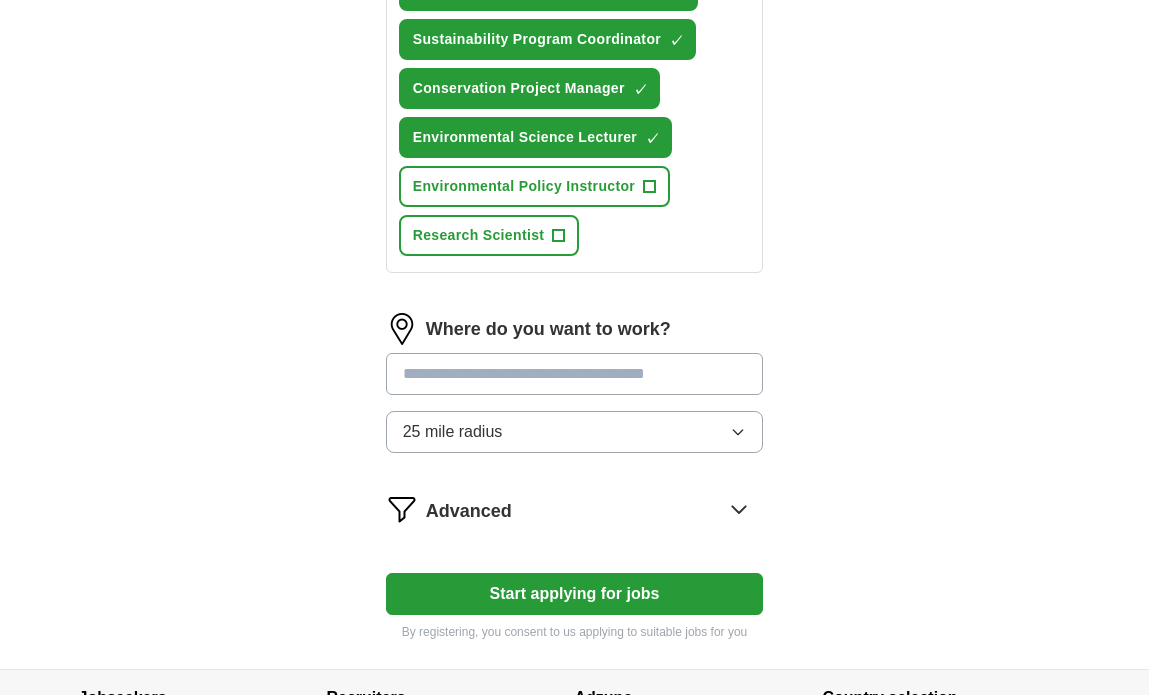 click at bounding box center [575, 374] 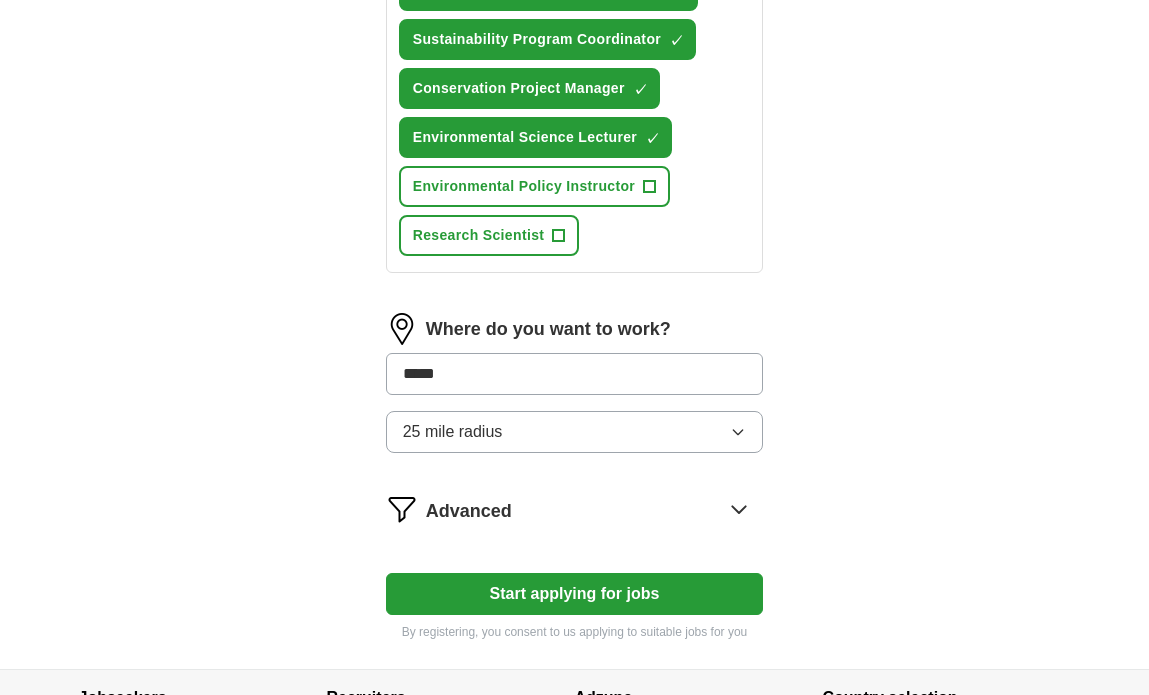 drag, startPoint x: 465, startPoint y: 399, endPoint x: 315, endPoint y: 399, distance: 150 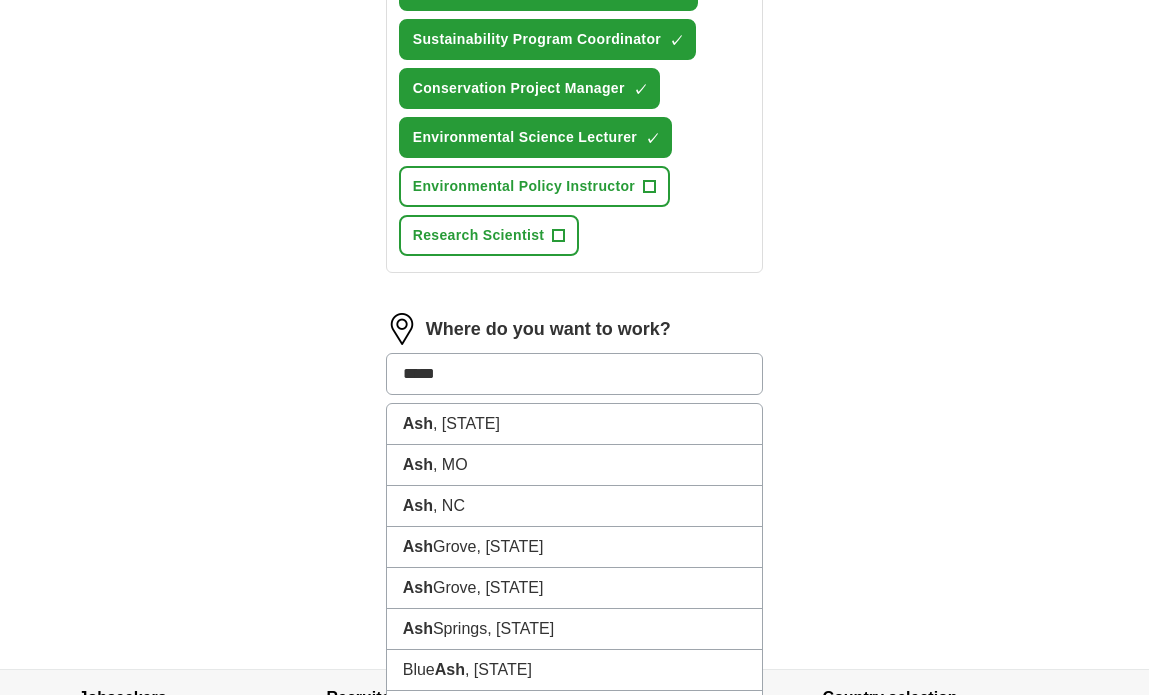 type on "******" 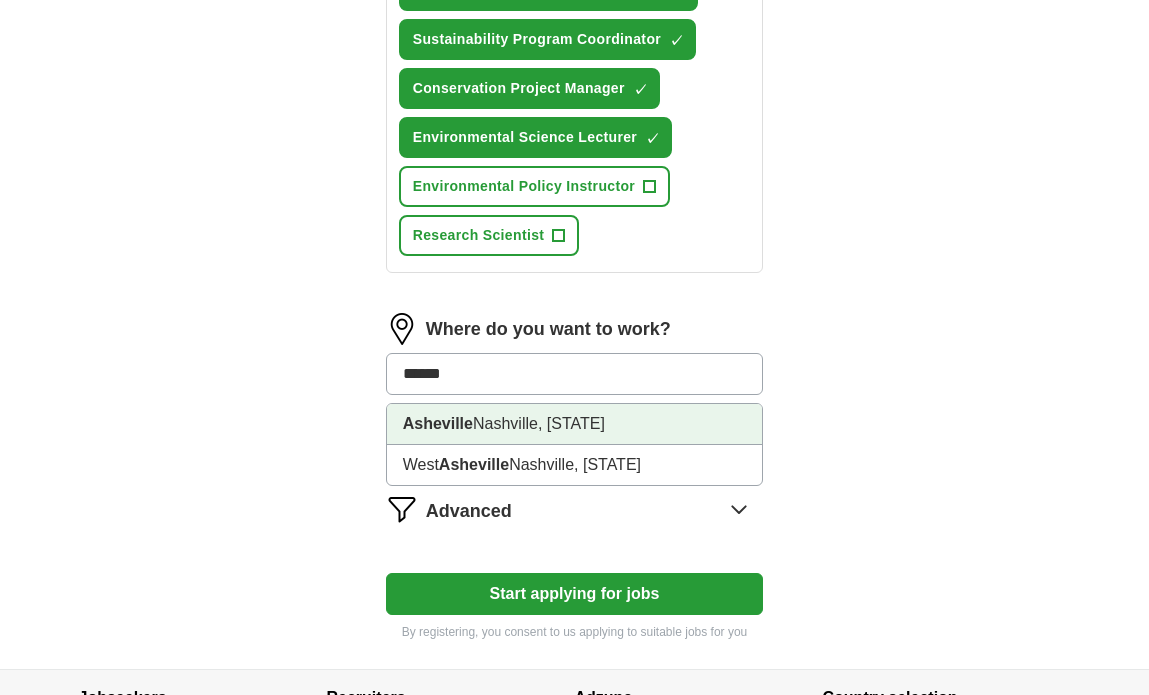 click on "Asheville" at bounding box center [438, 423] 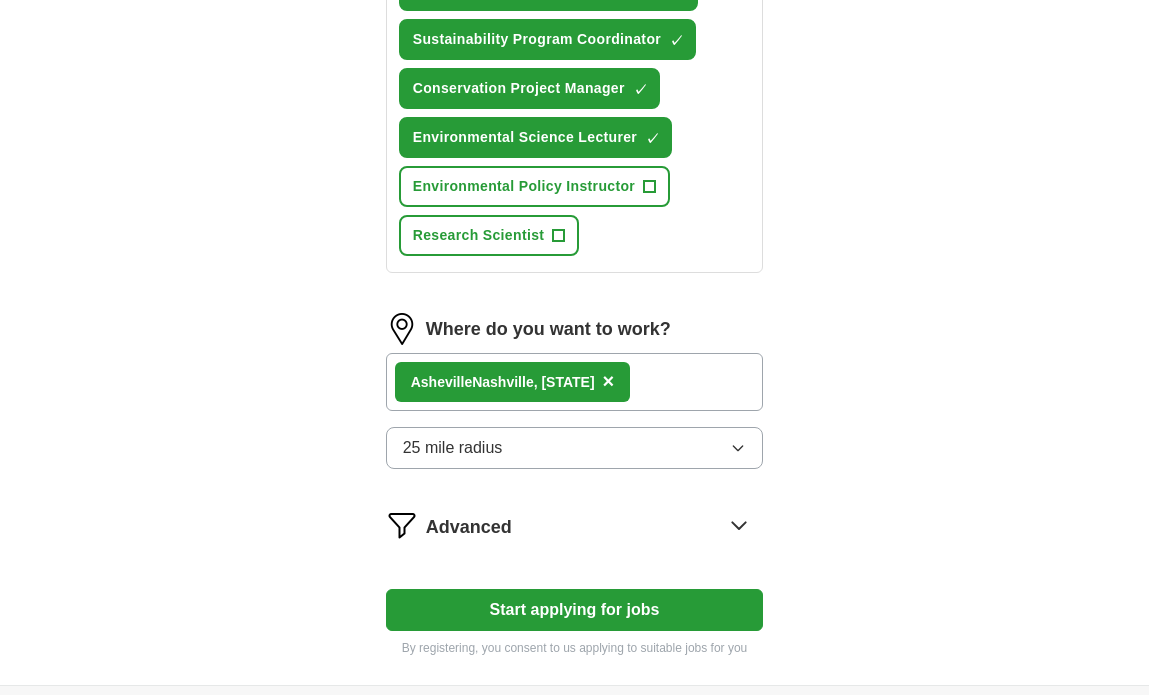 click on "Advanced" at bounding box center [595, 525] 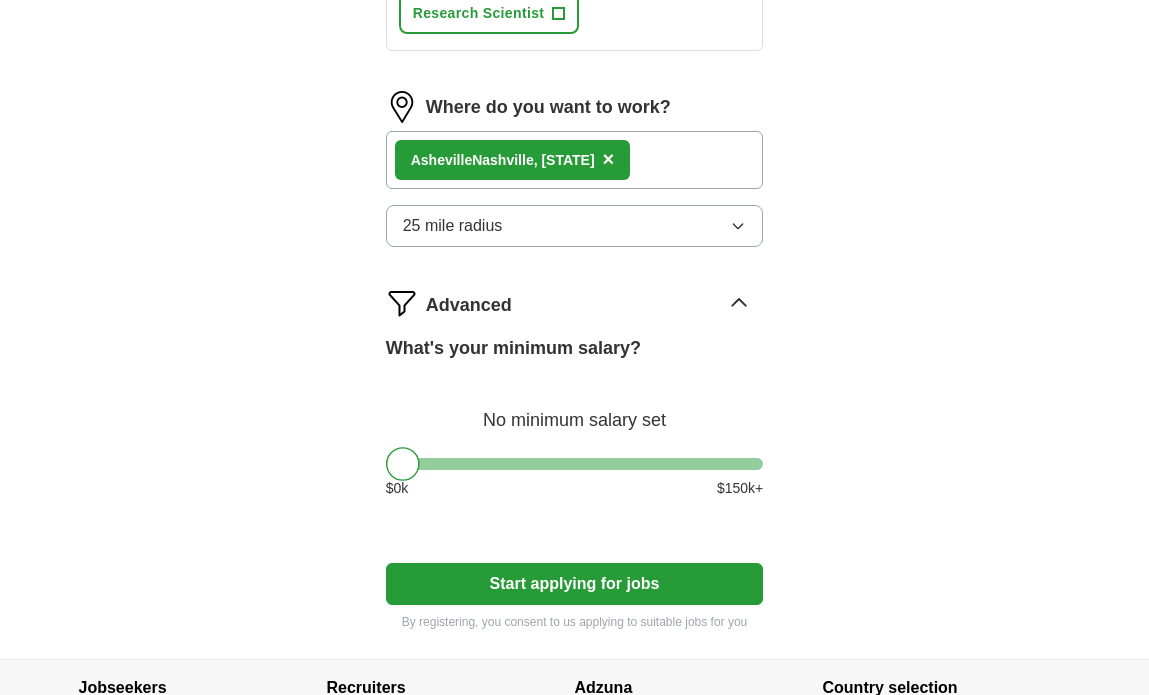 scroll, scrollTop: 1233, scrollLeft: 0, axis: vertical 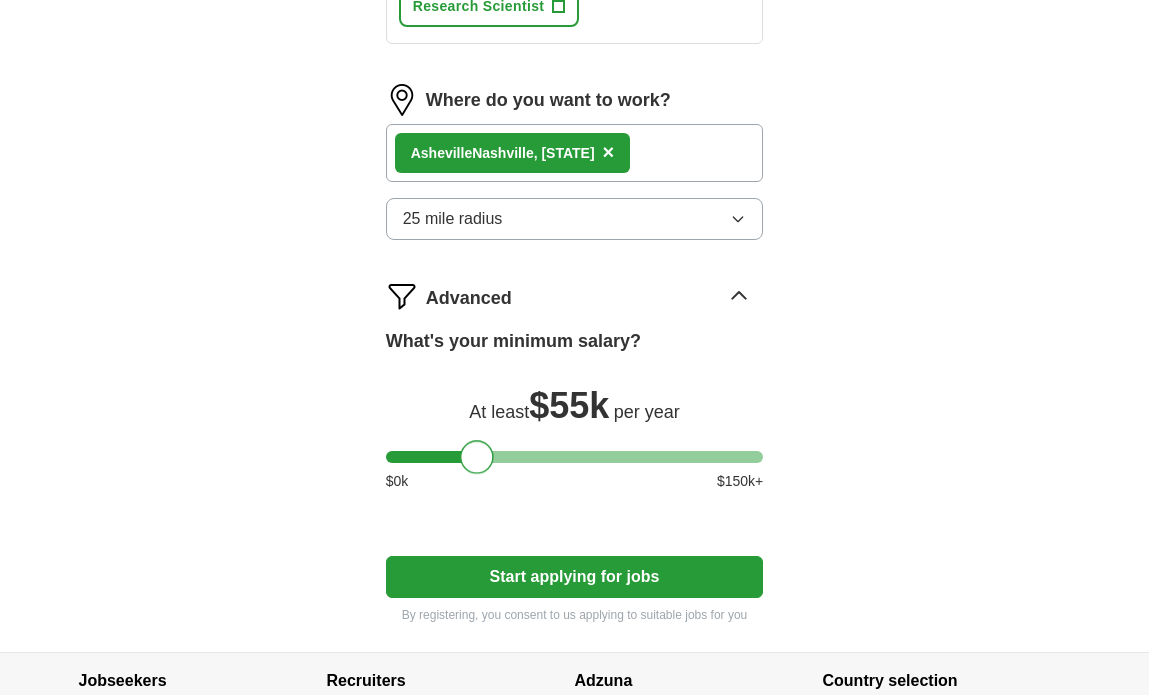 drag, startPoint x: 402, startPoint y: 476, endPoint x: 475, endPoint y: 476, distance: 73 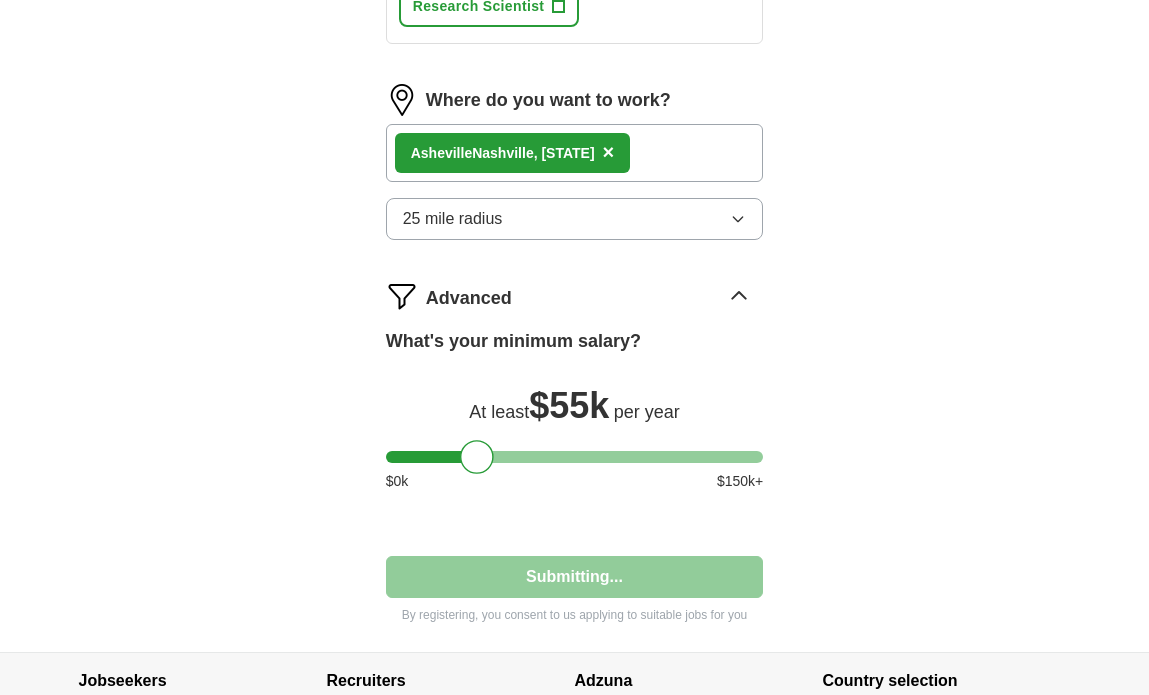 select on "**" 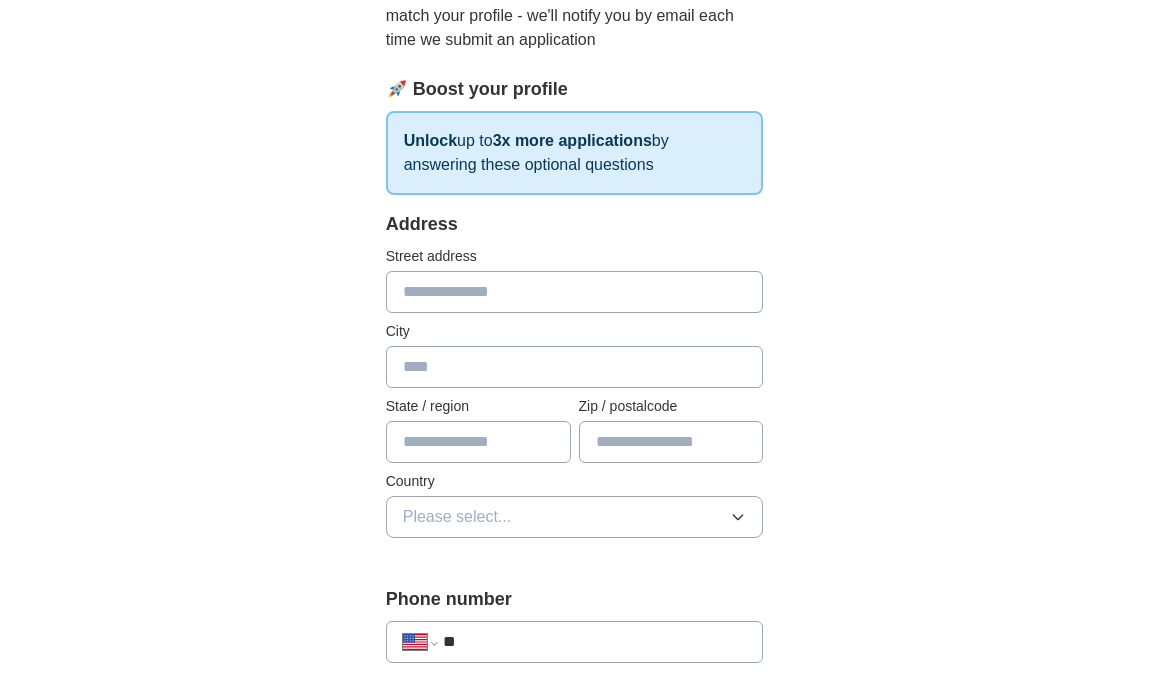 scroll, scrollTop: 249, scrollLeft: 0, axis: vertical 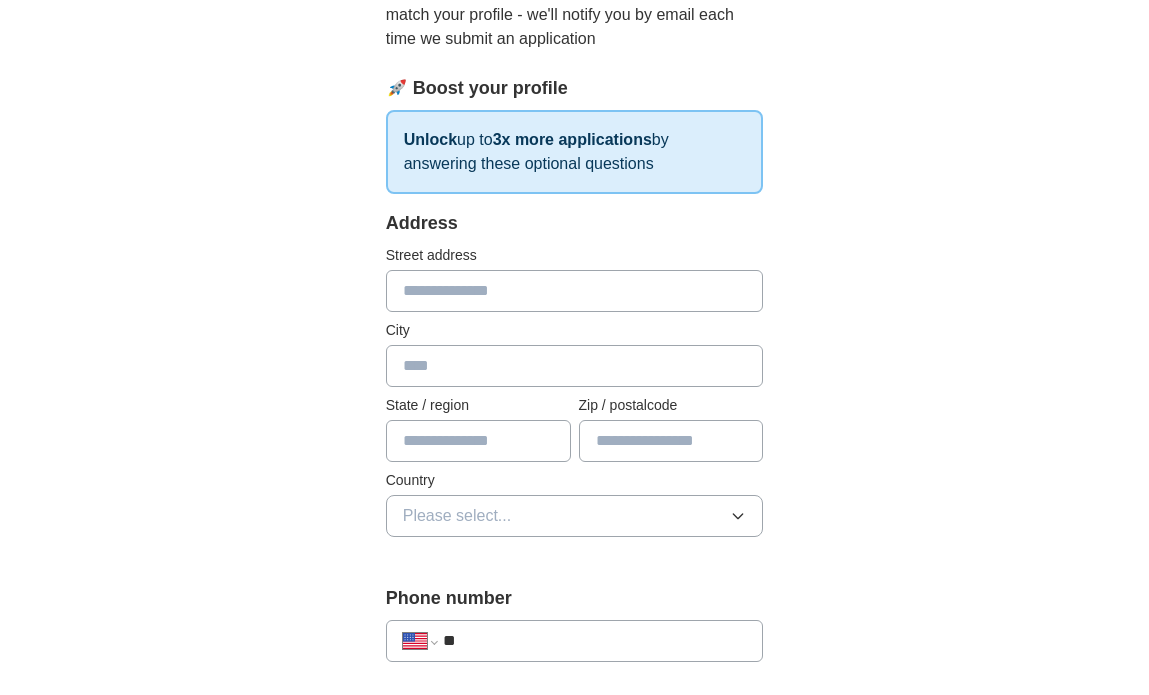 click at bounding box center (575, 291) 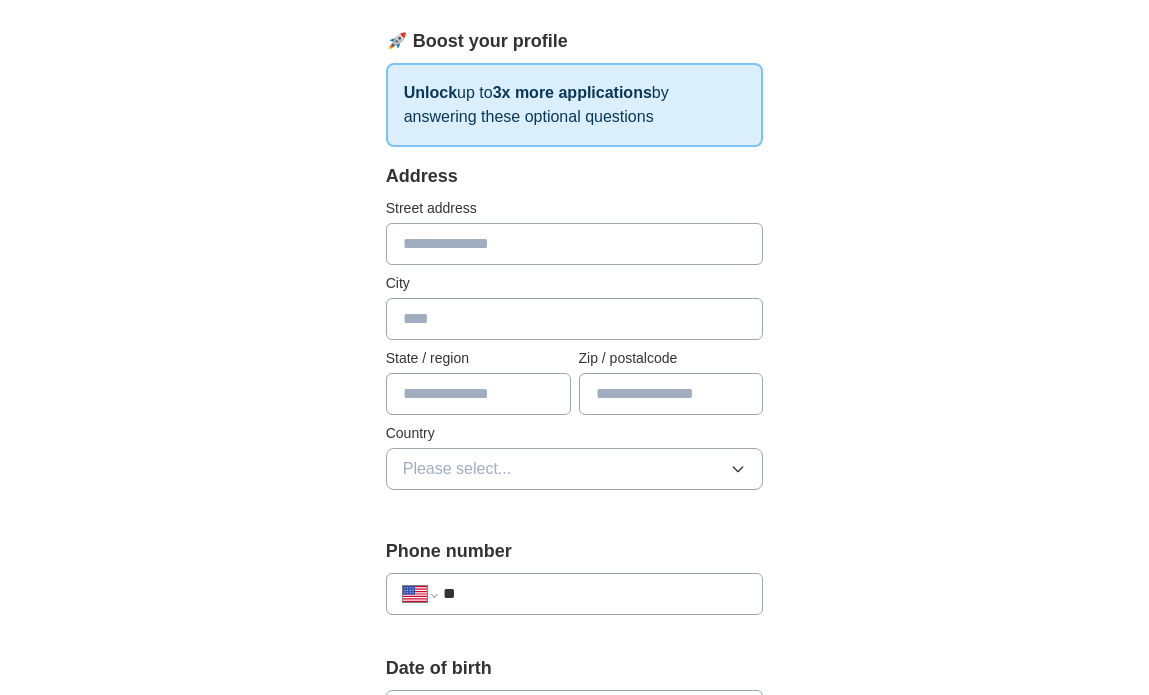 scroll, scrollTop: 298, scrollLeft: 0, axis: vertical 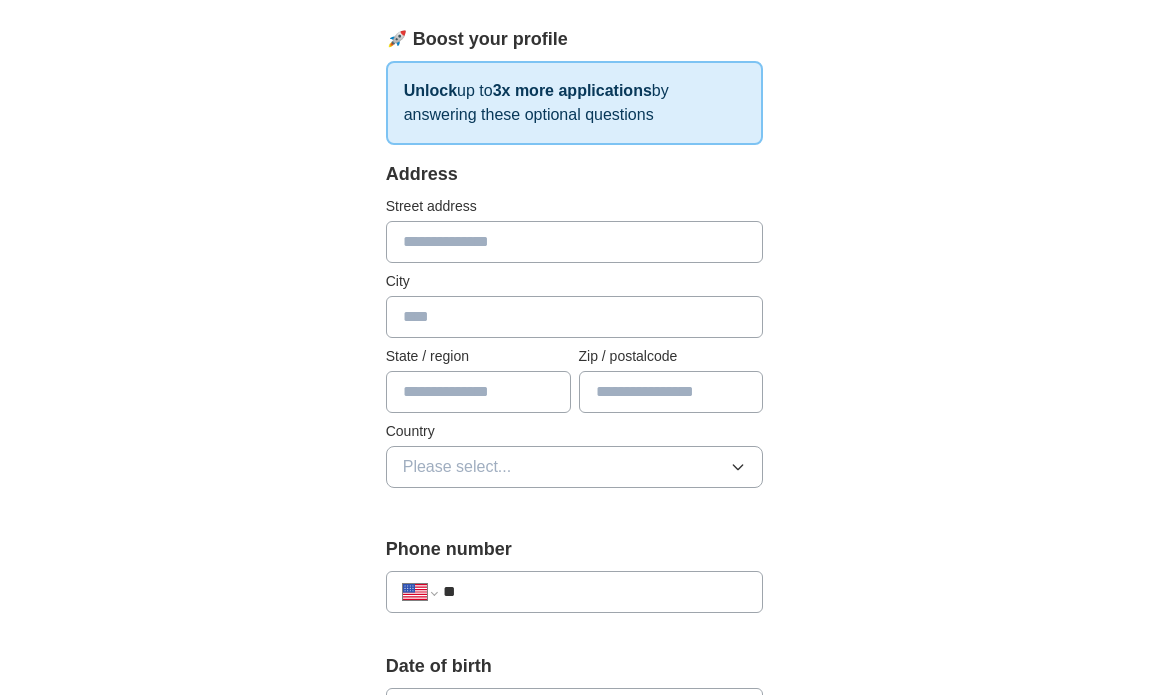 click at bounding box center (575, 242) 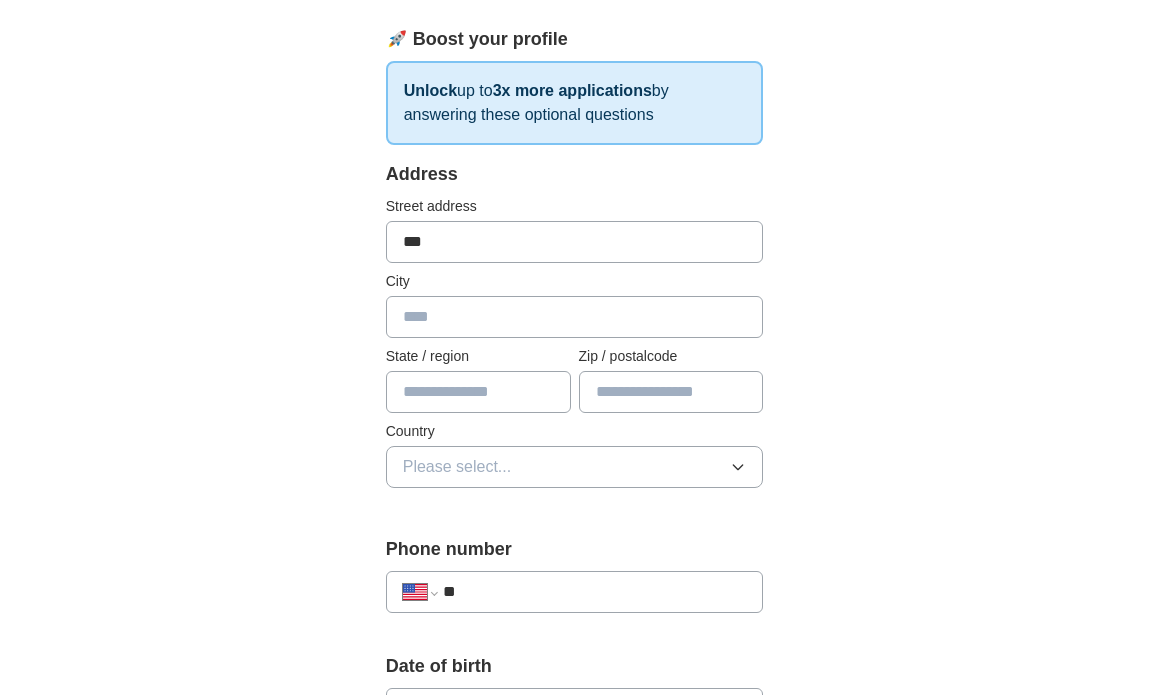 type on "**********" 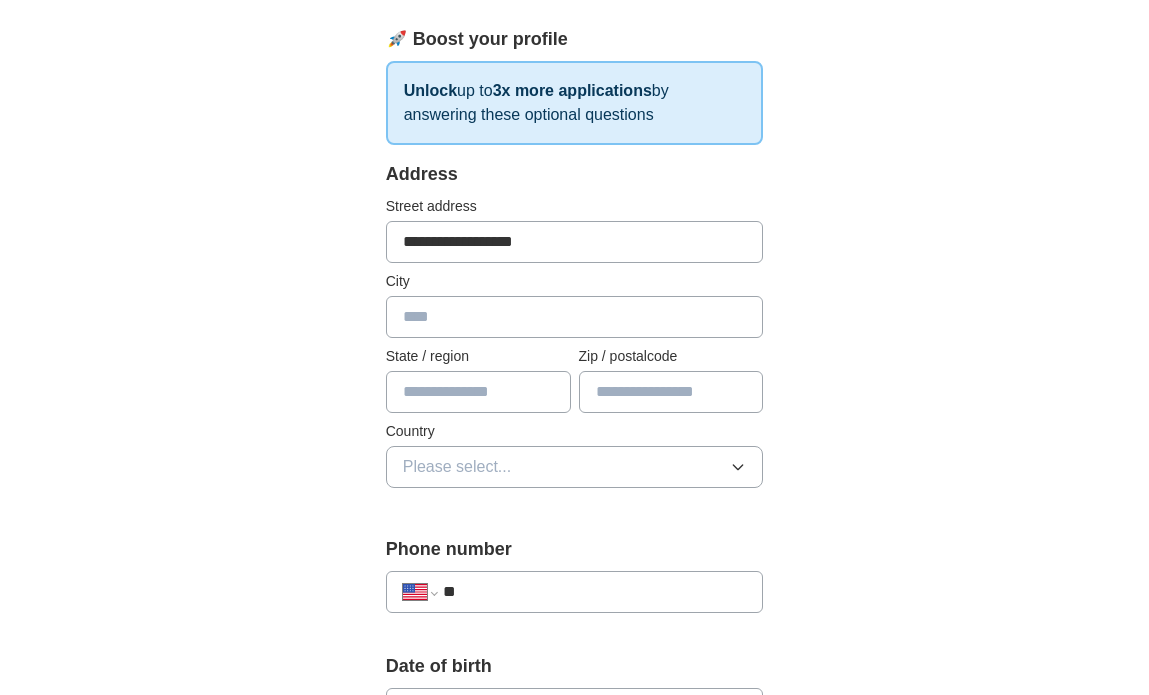type on "*********" 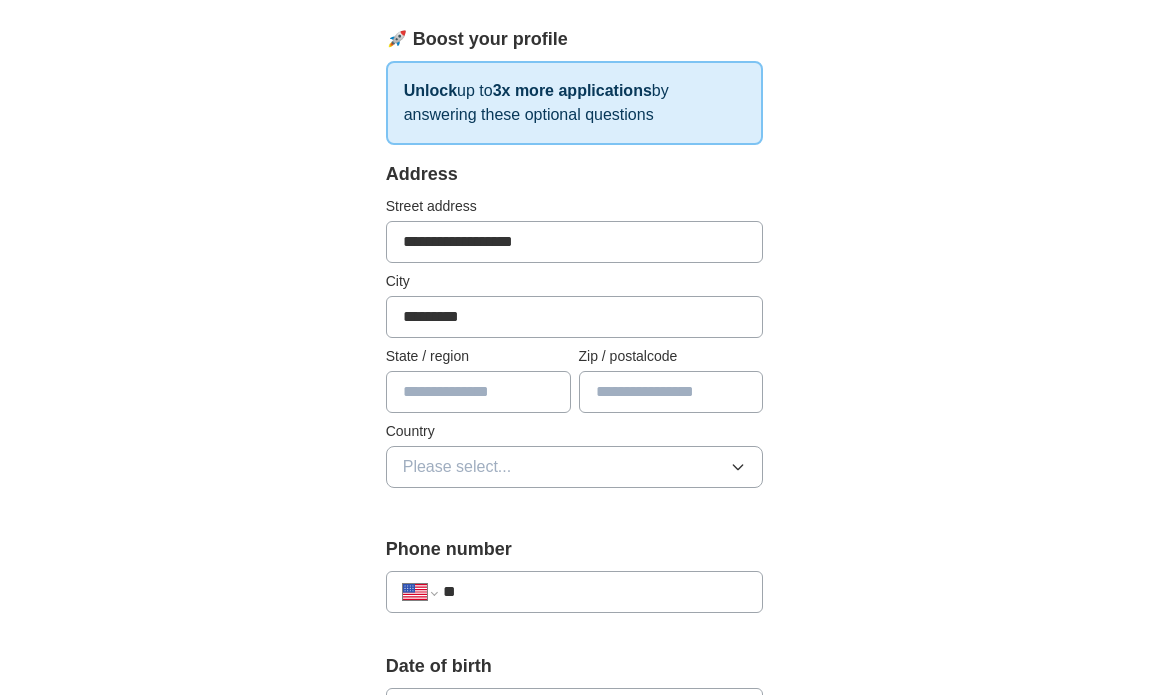 type on "**" 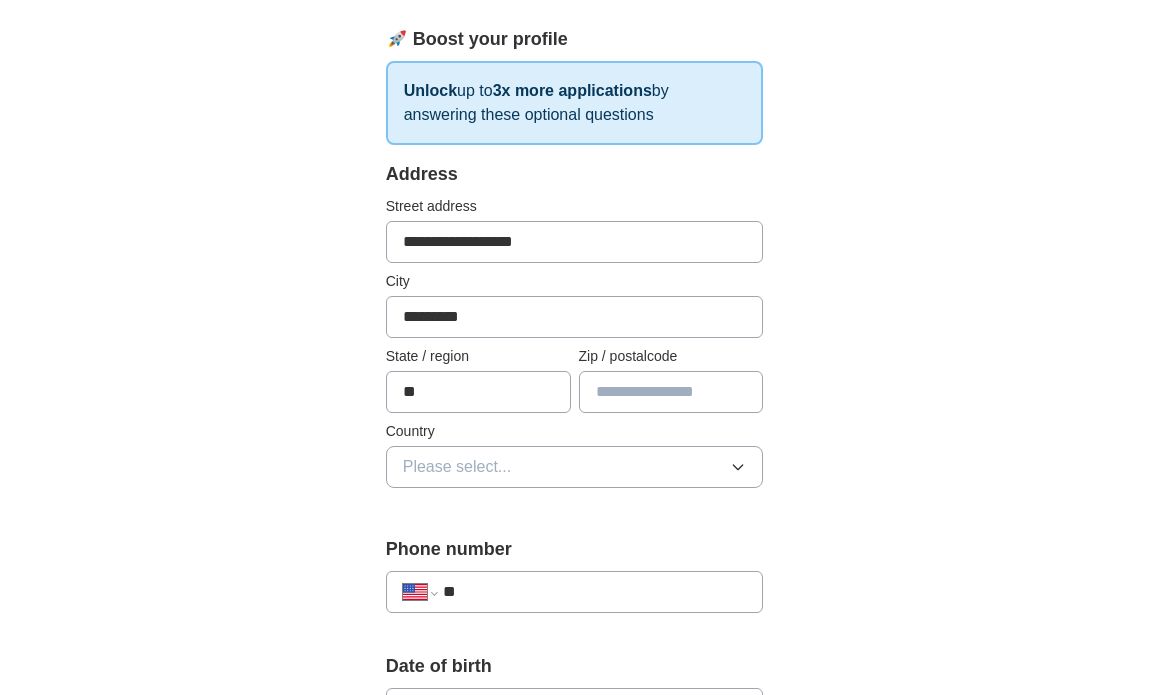 type on "*****" 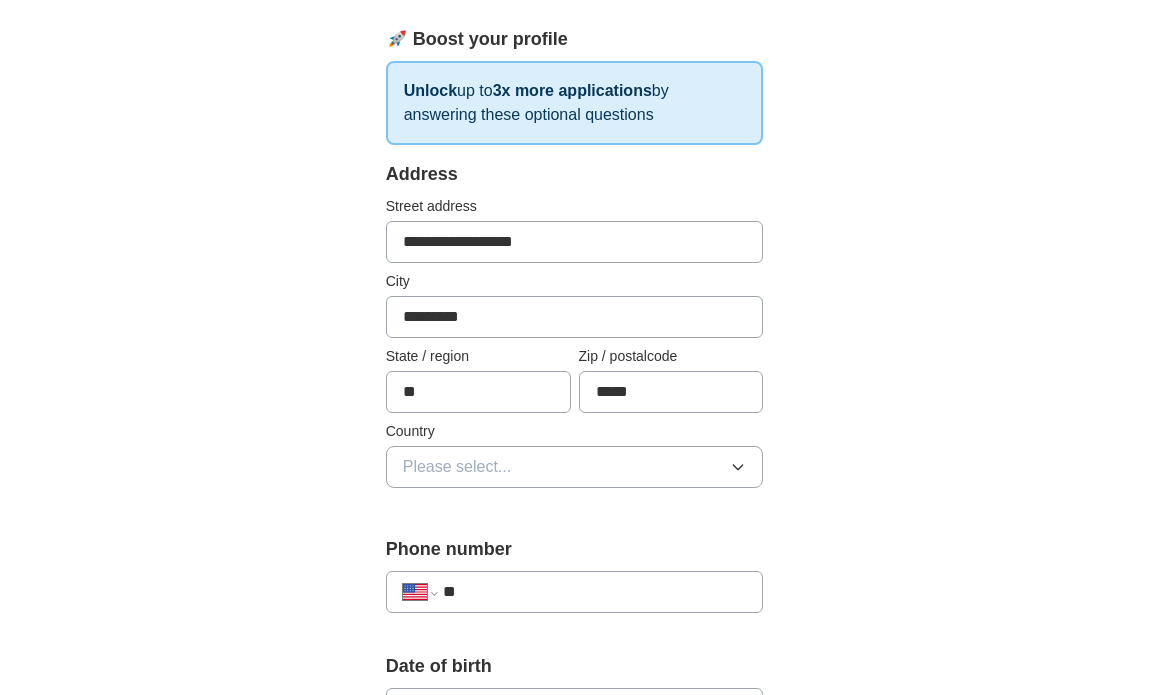 click on "Please select..." at bounding box center [457, 467] 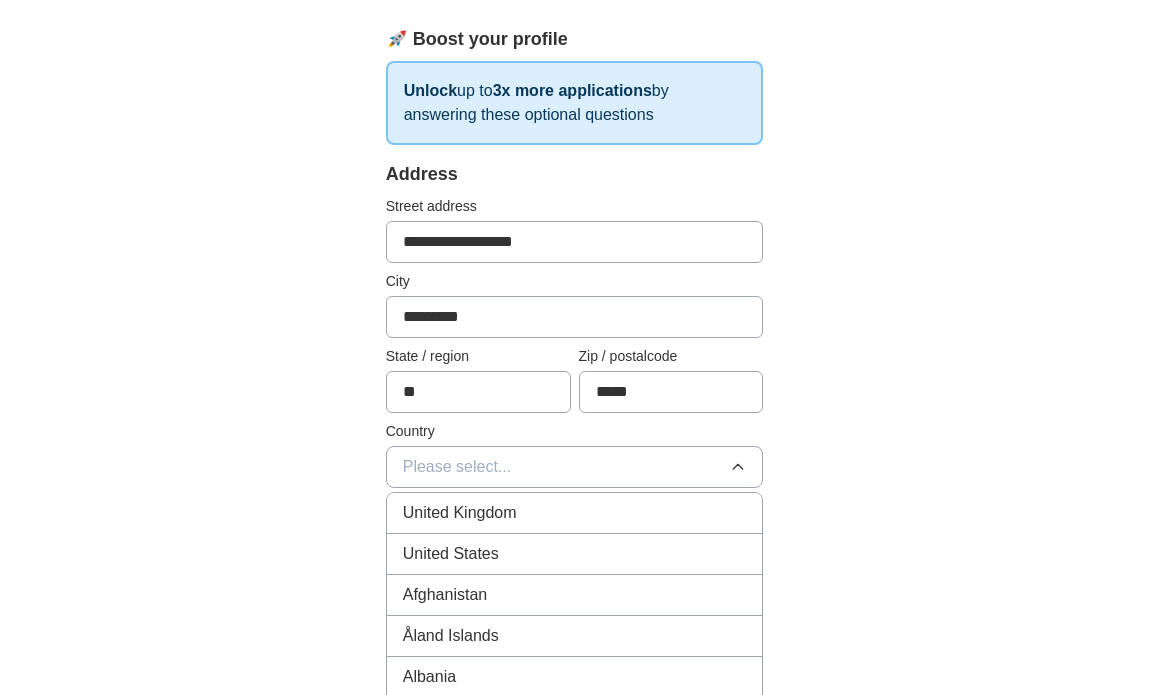 type 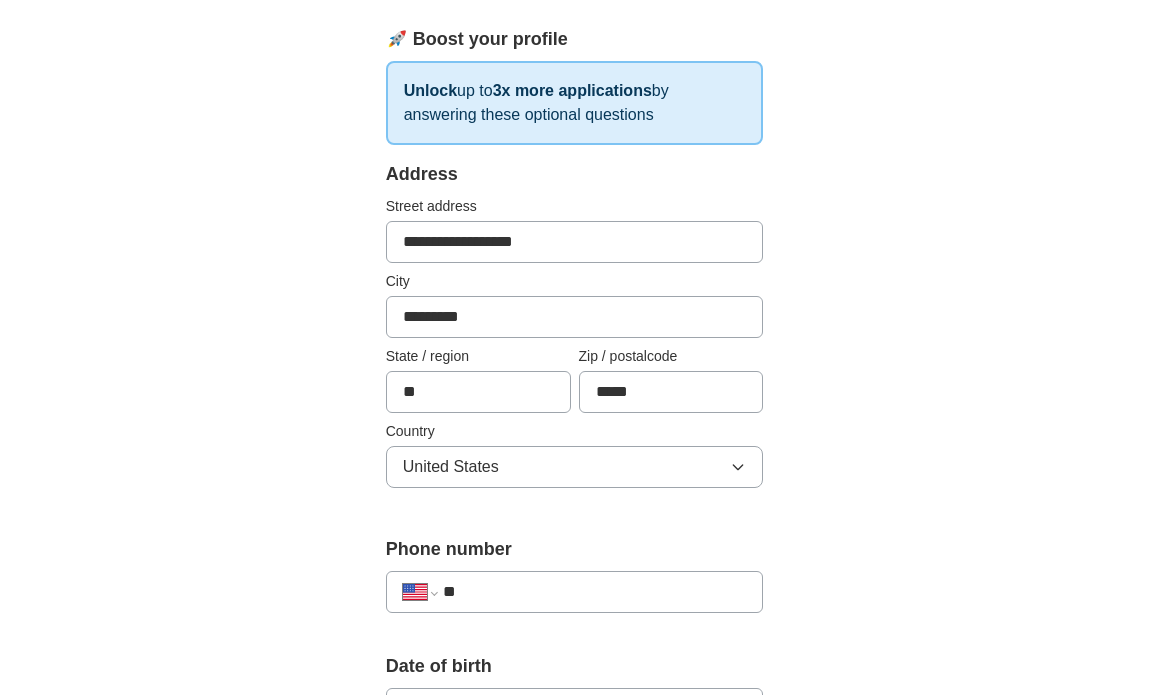 click on "**" at bounding box center (595, 592) 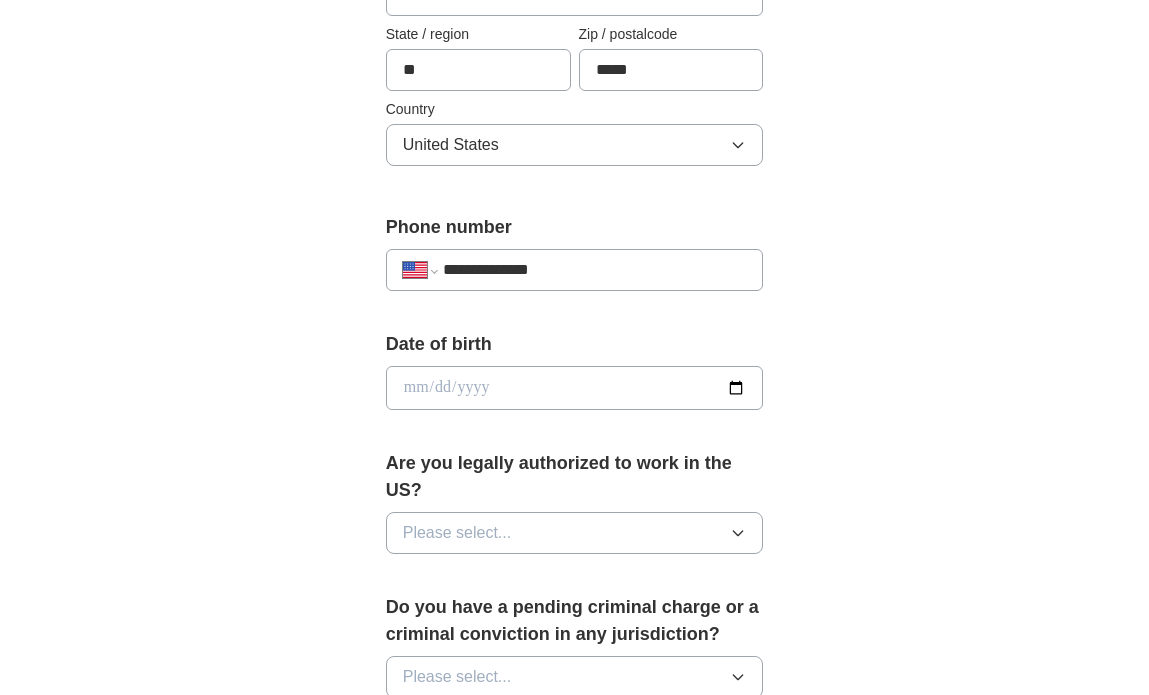 scroll, scrollTop: 624, scrollLeft: 0, axis: vertical 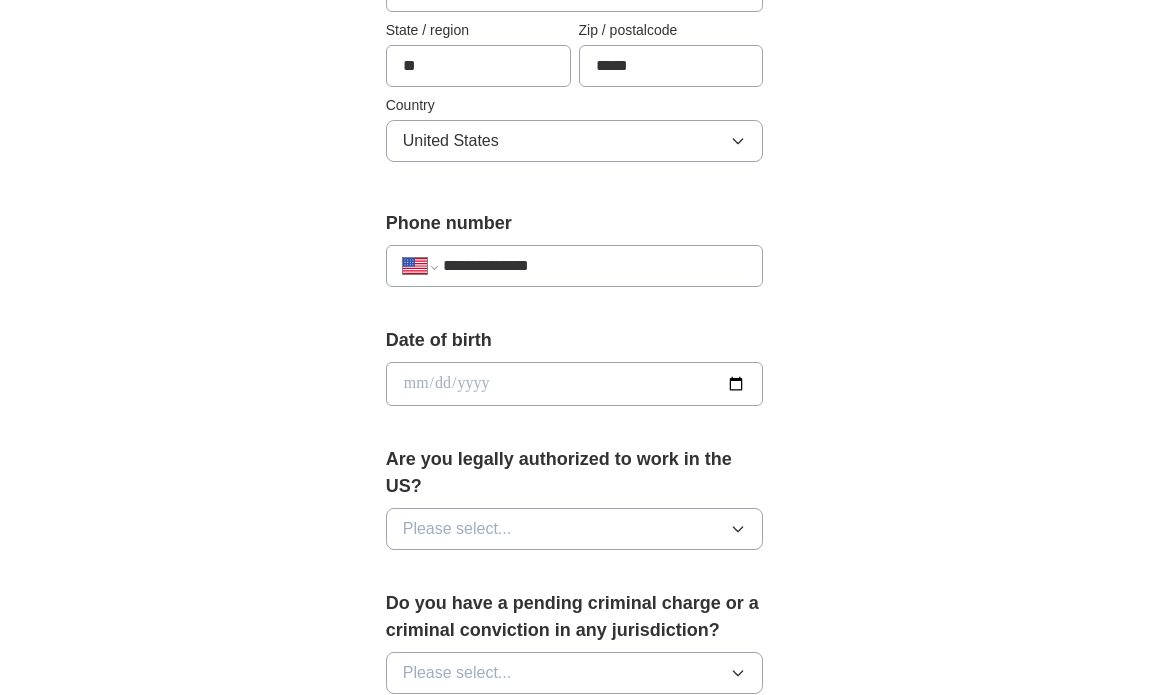 type on "**********" 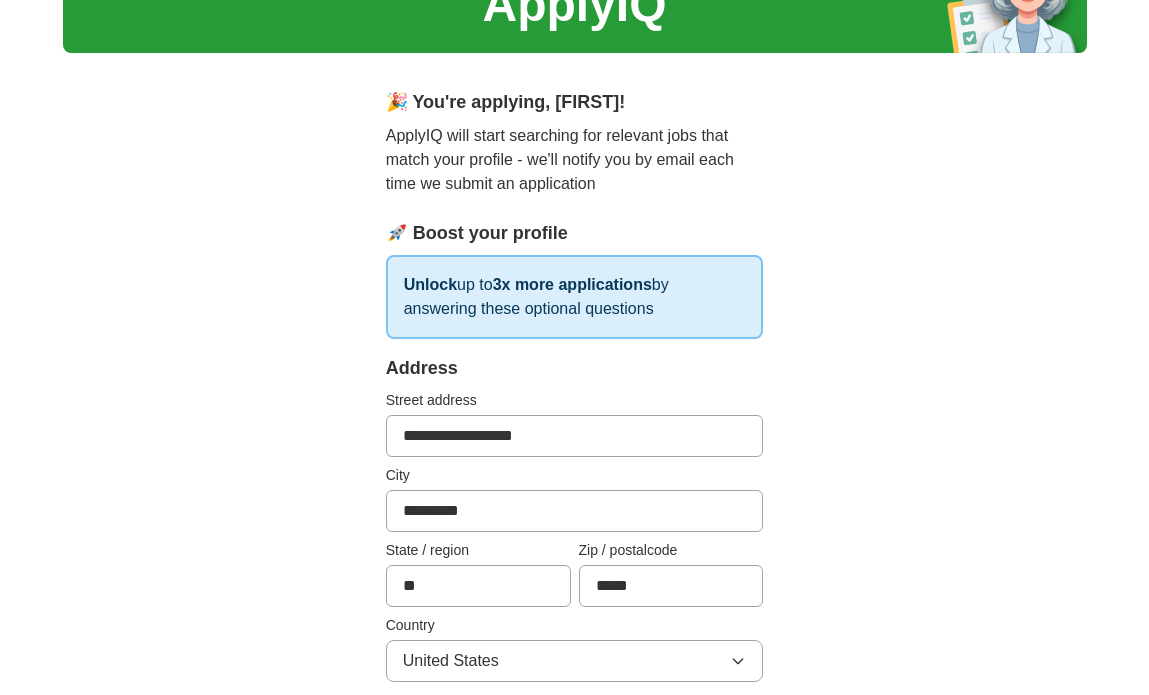 scroll, scrollTop: 237, scrollLeft: 0, axis: vertical 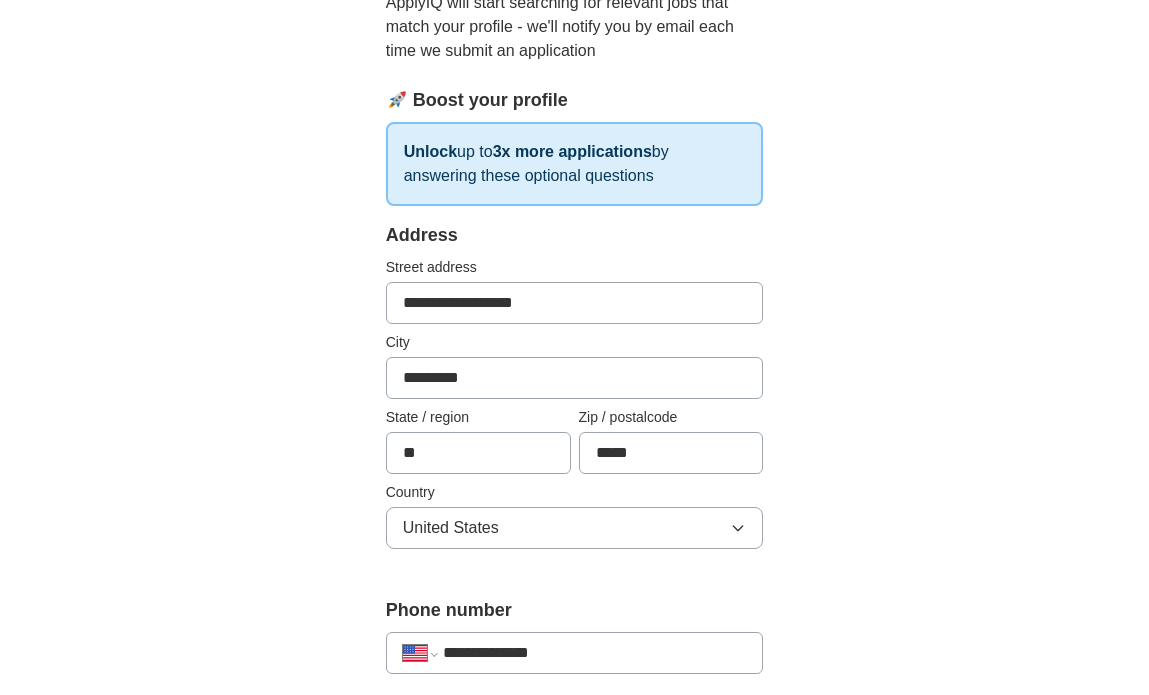 drag, startPoint x: 584, startPoint y: 648, endPoint x: 276, endPoint y: 648, distance: 308 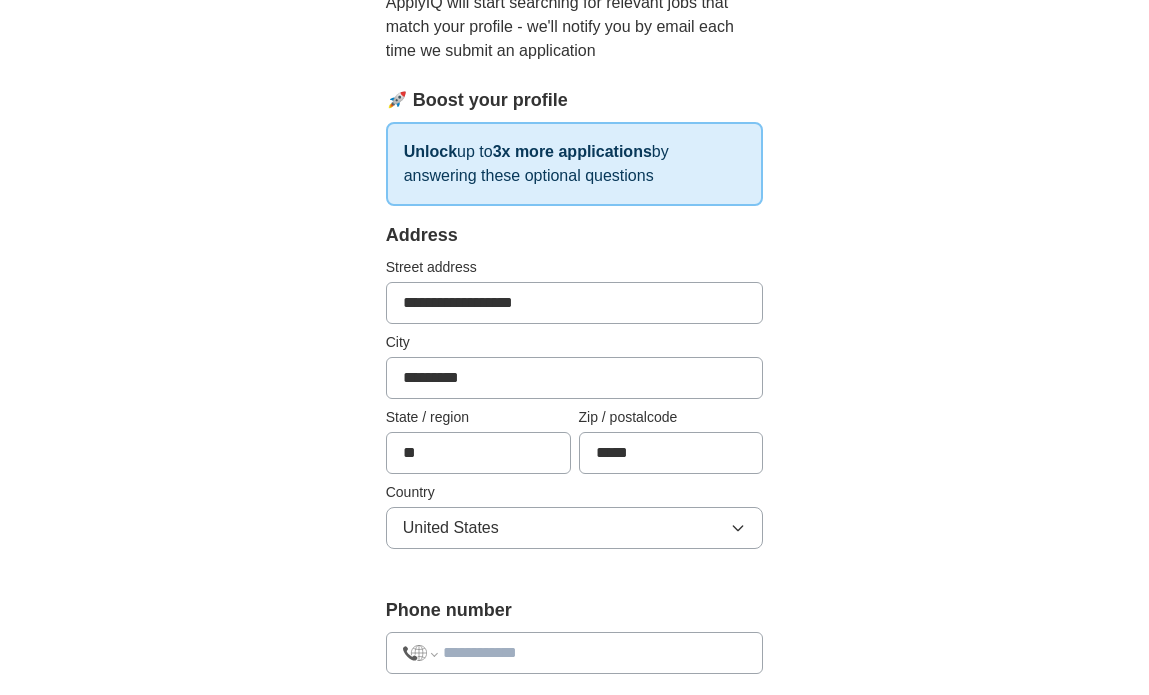 click on "**********" at bounding box center [575, 746] 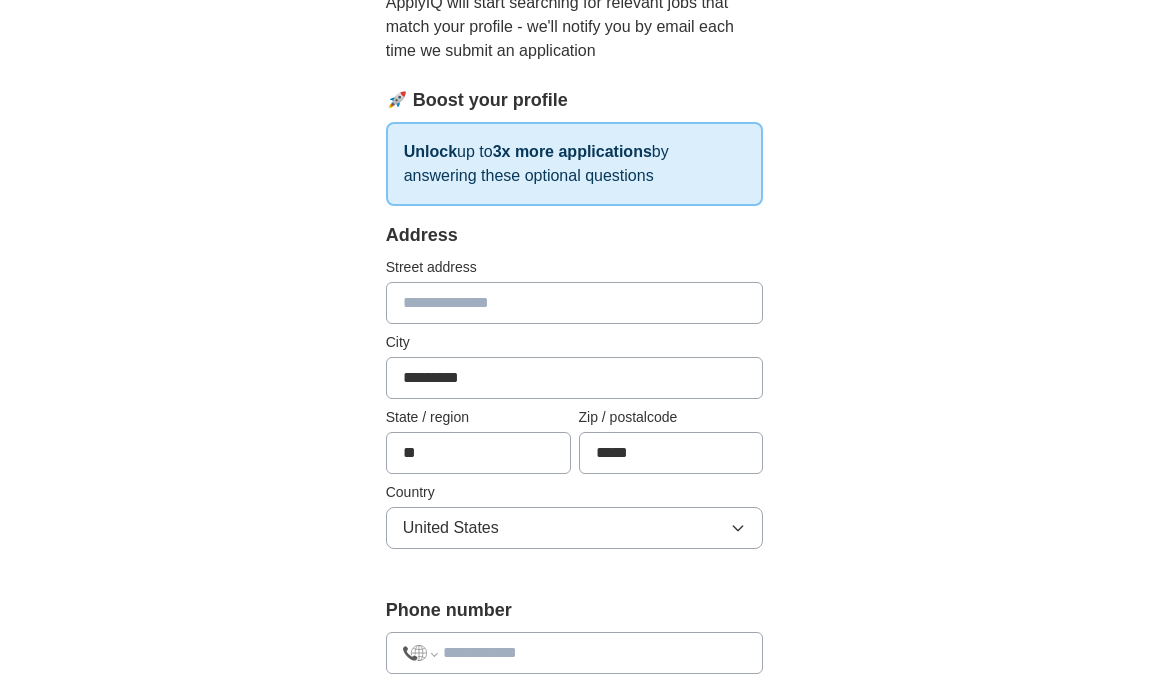type 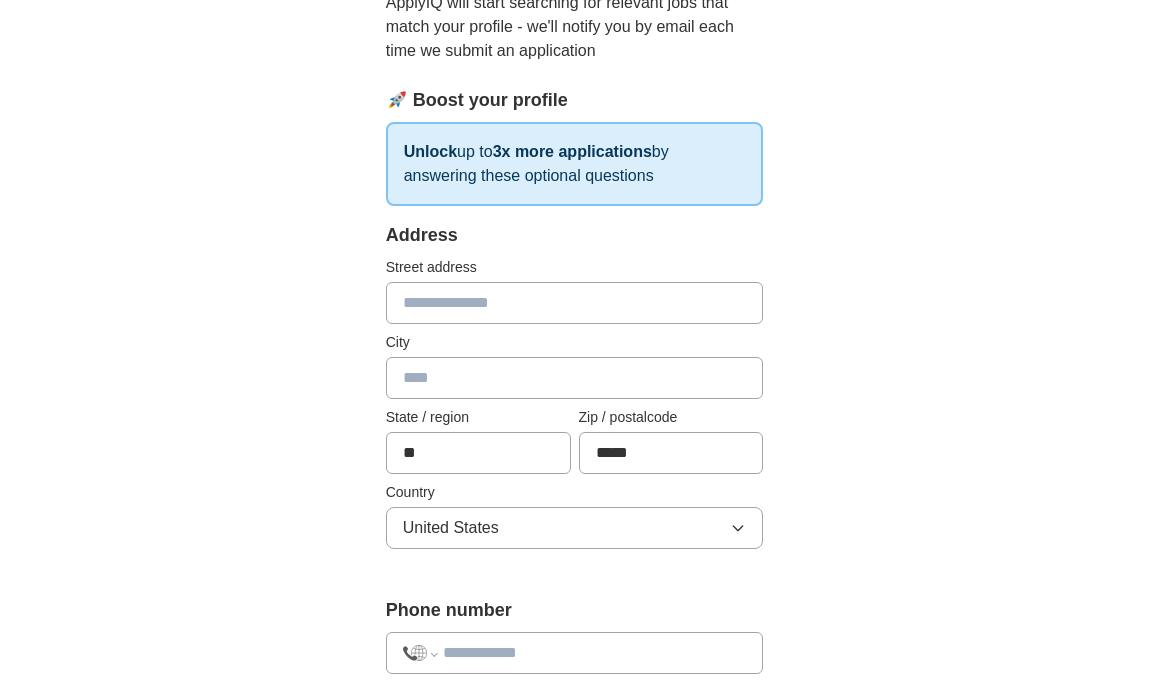 type 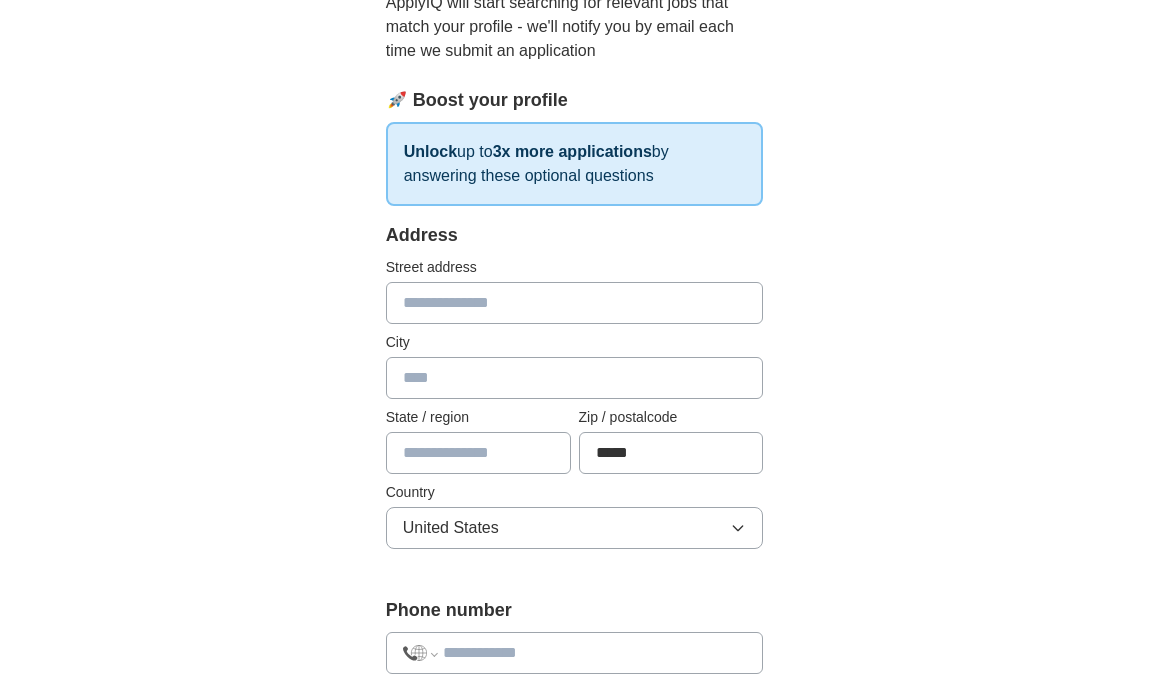 type 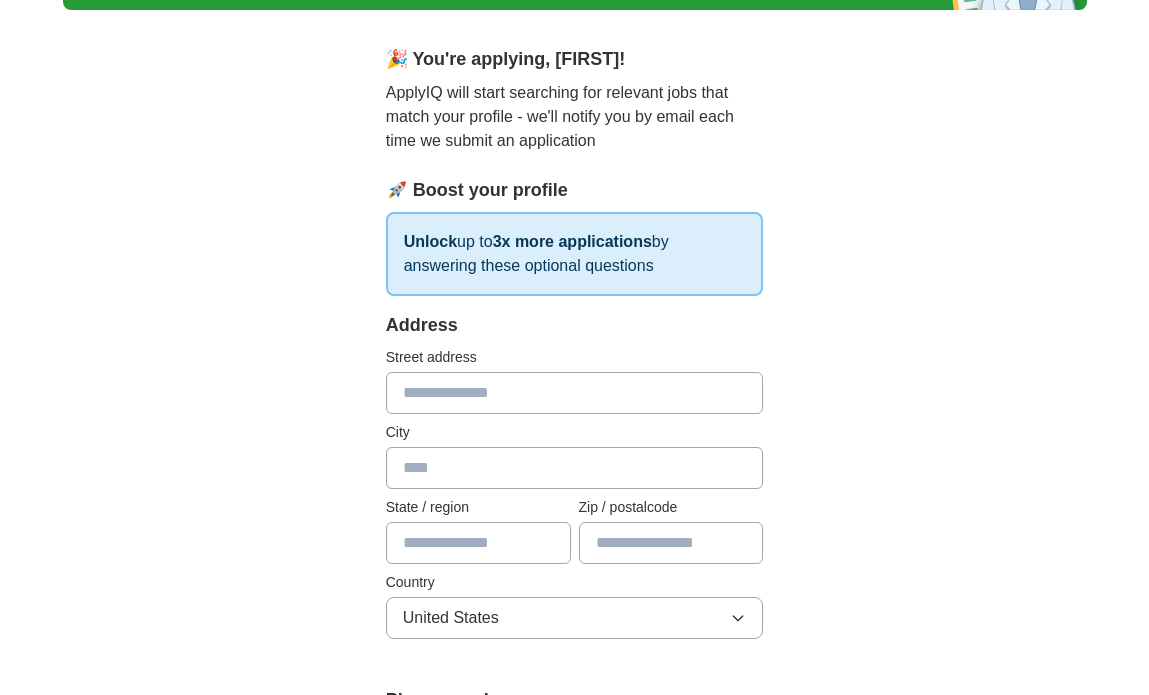 scroll, scrollTop: 0, scrollLeft: 0, axis: both 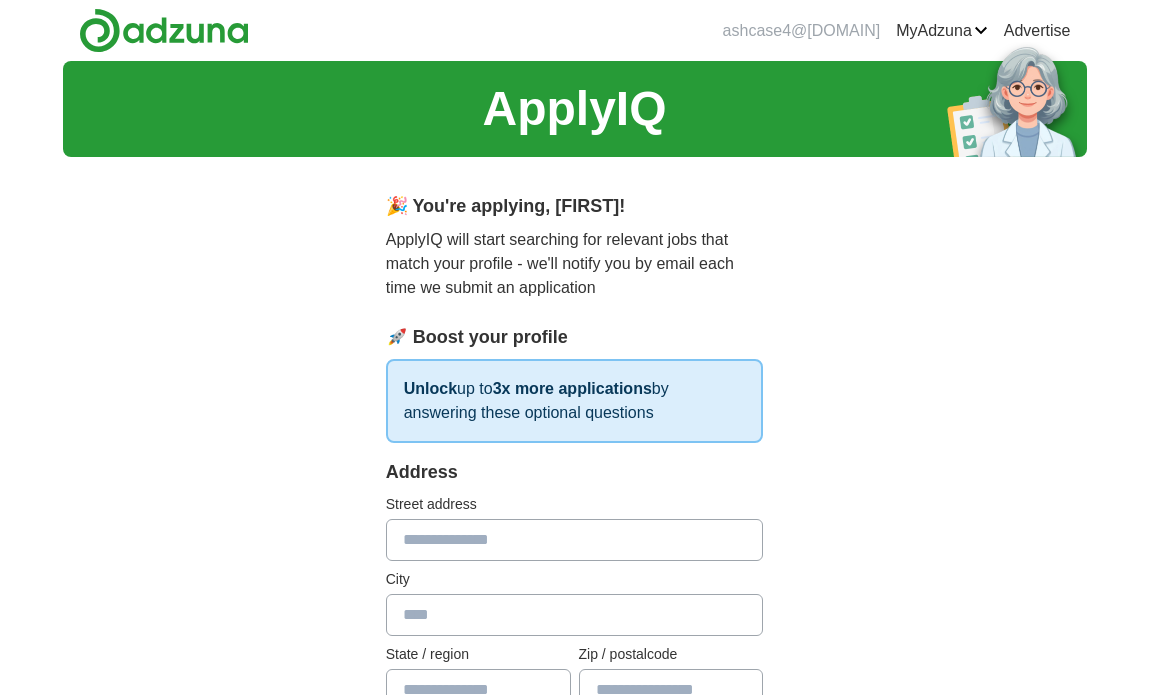 type 